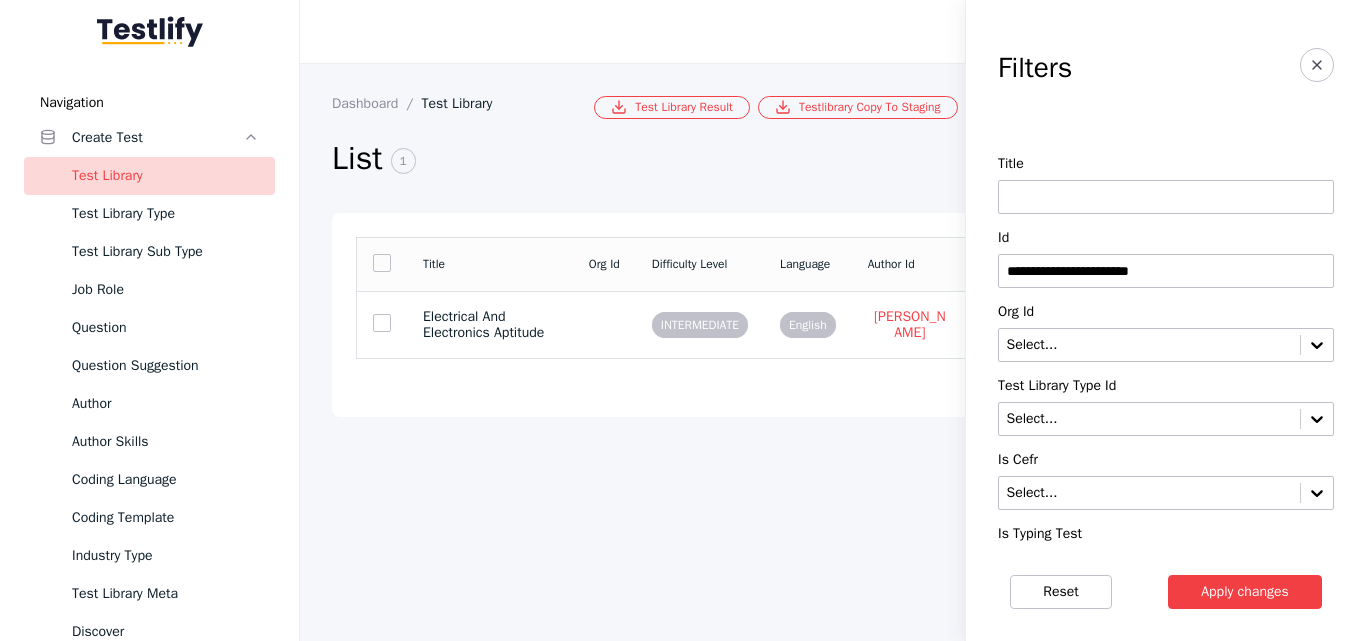 scroll, scrollTop: 0, scrollLeft: 0, axis: both 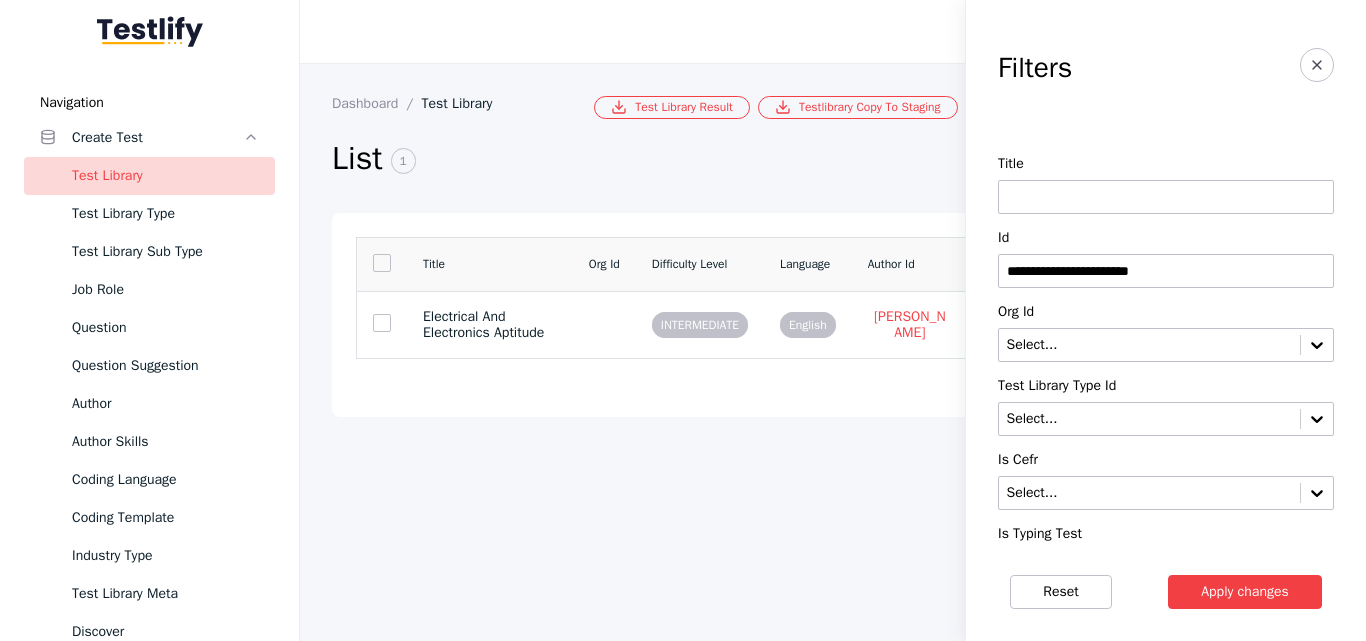 drag, startPoint x: 1194, startPoint y: 270, endPoint x: 918, endPoint y: 252, distance: 276.58633 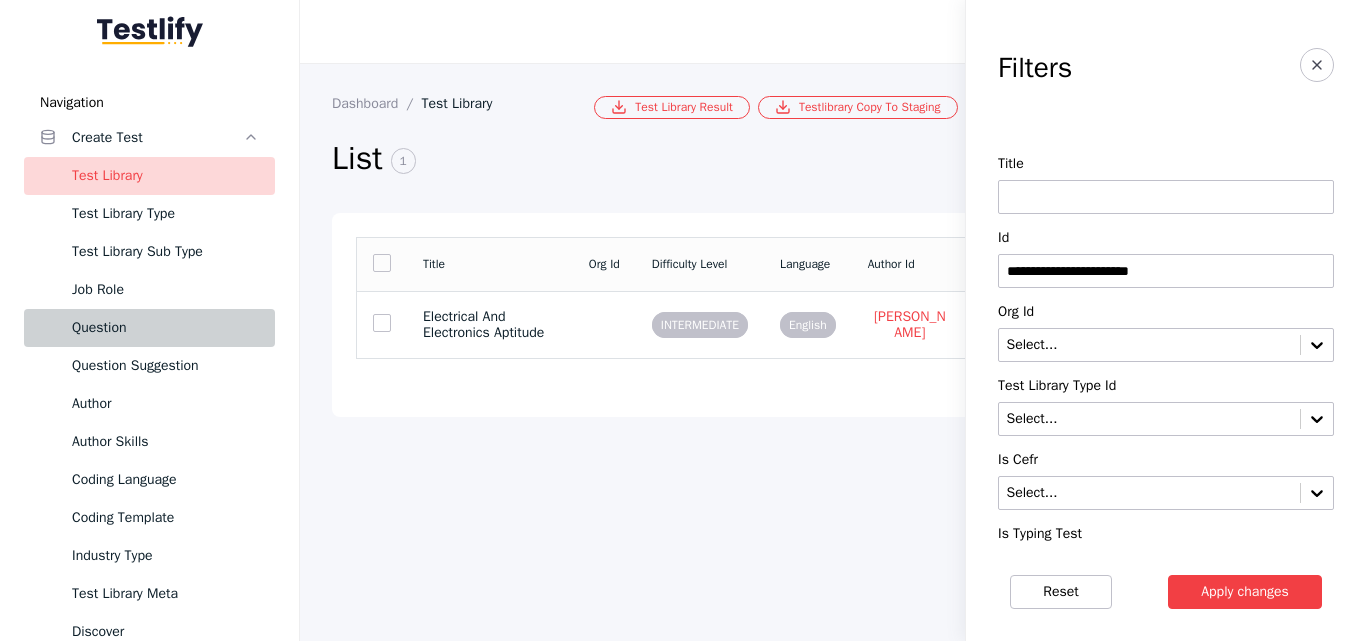 click on "Question" at bounding box center [165, 328] 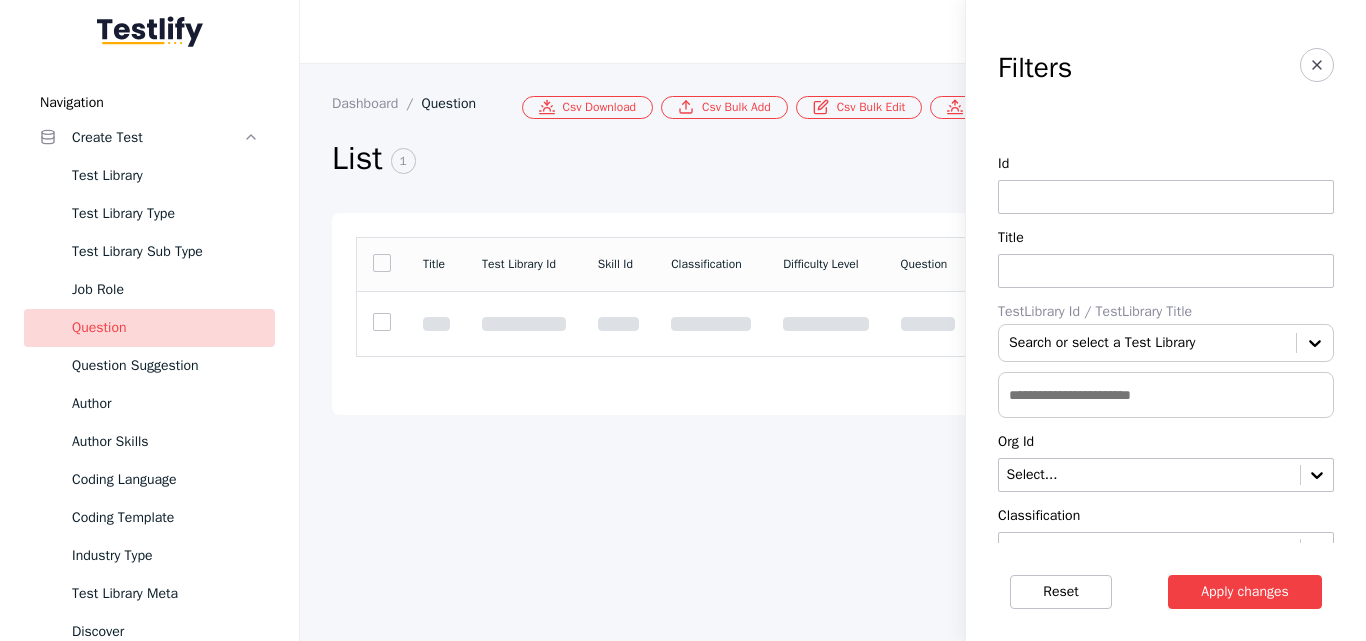 type 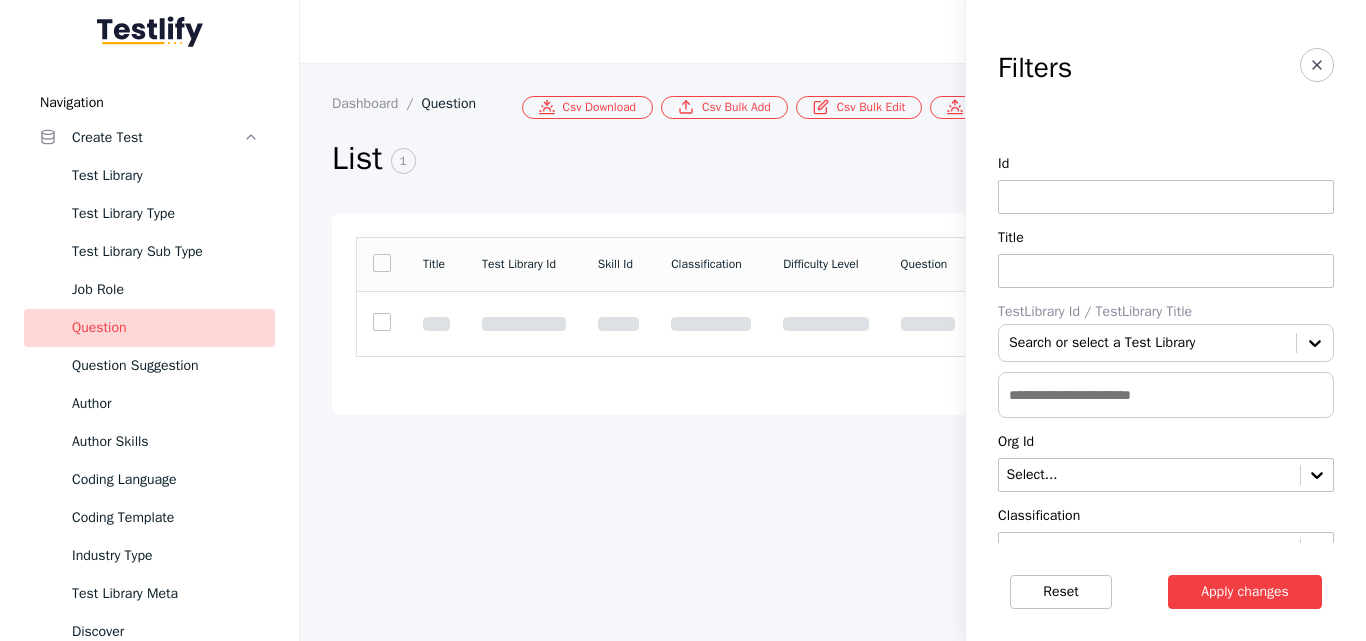 click at bounding box center (1166, 395) 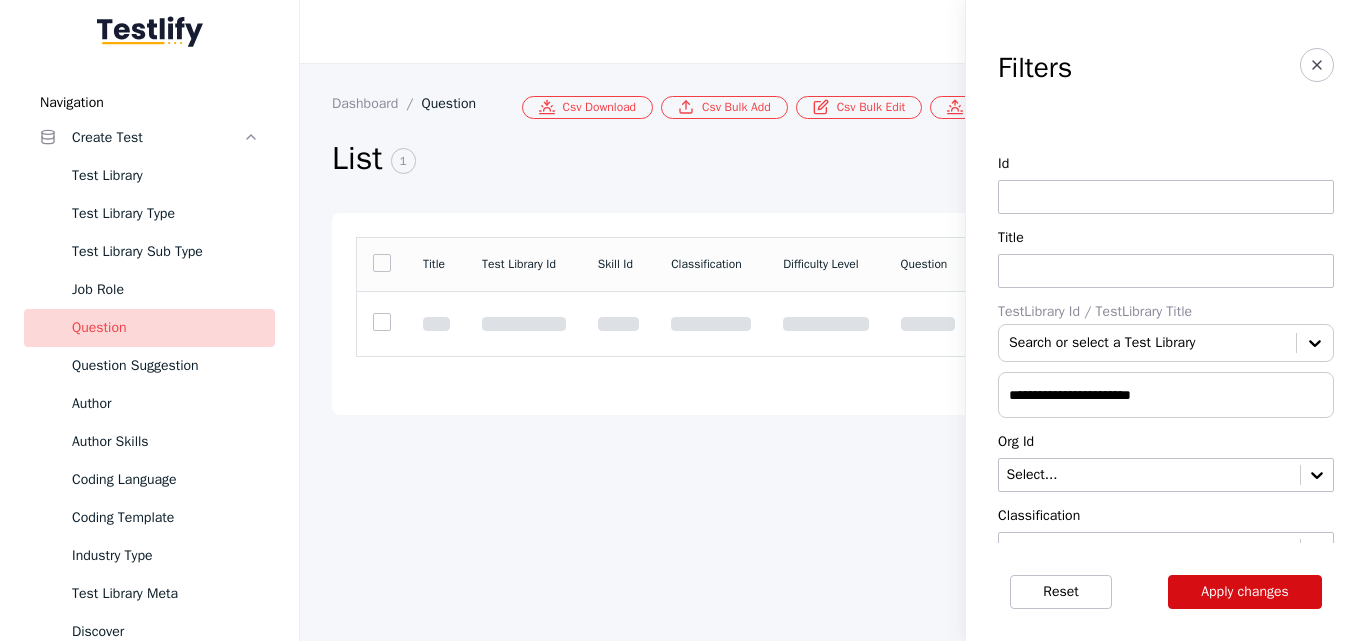 type on "**********" 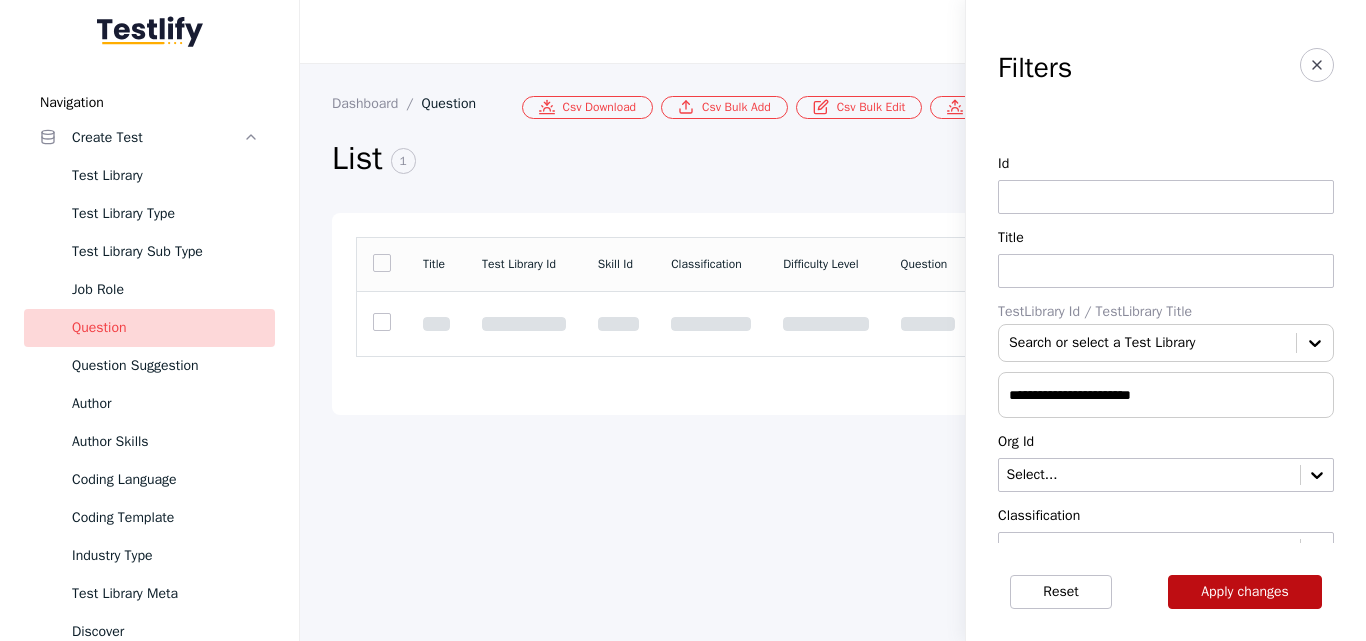 click on "Apply changes" at bounding box center (1245, 592) 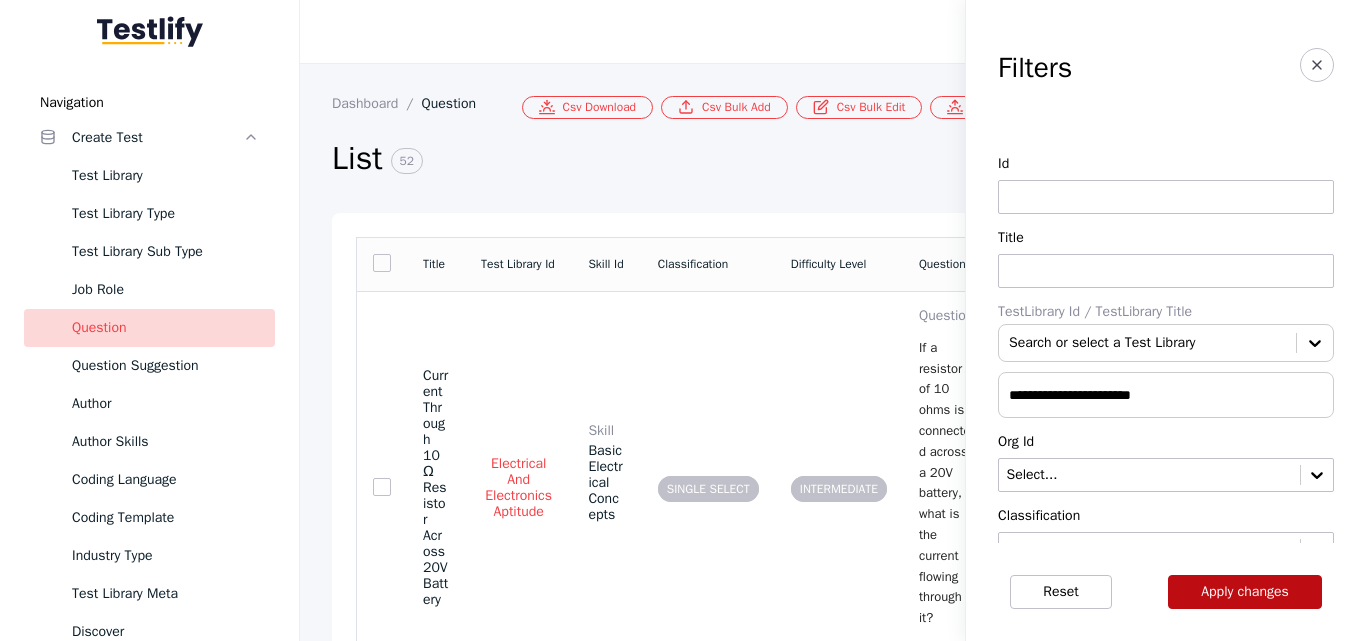 click on "Apply changes" at bounding box center (1245, 592) 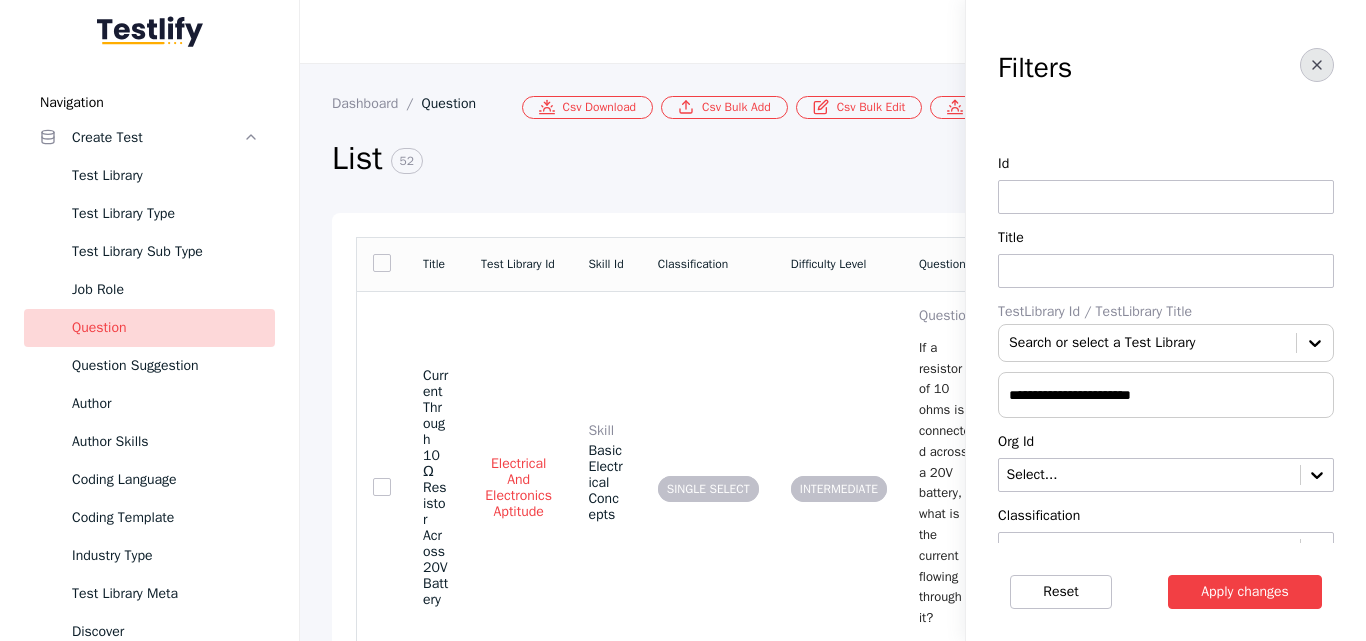 click 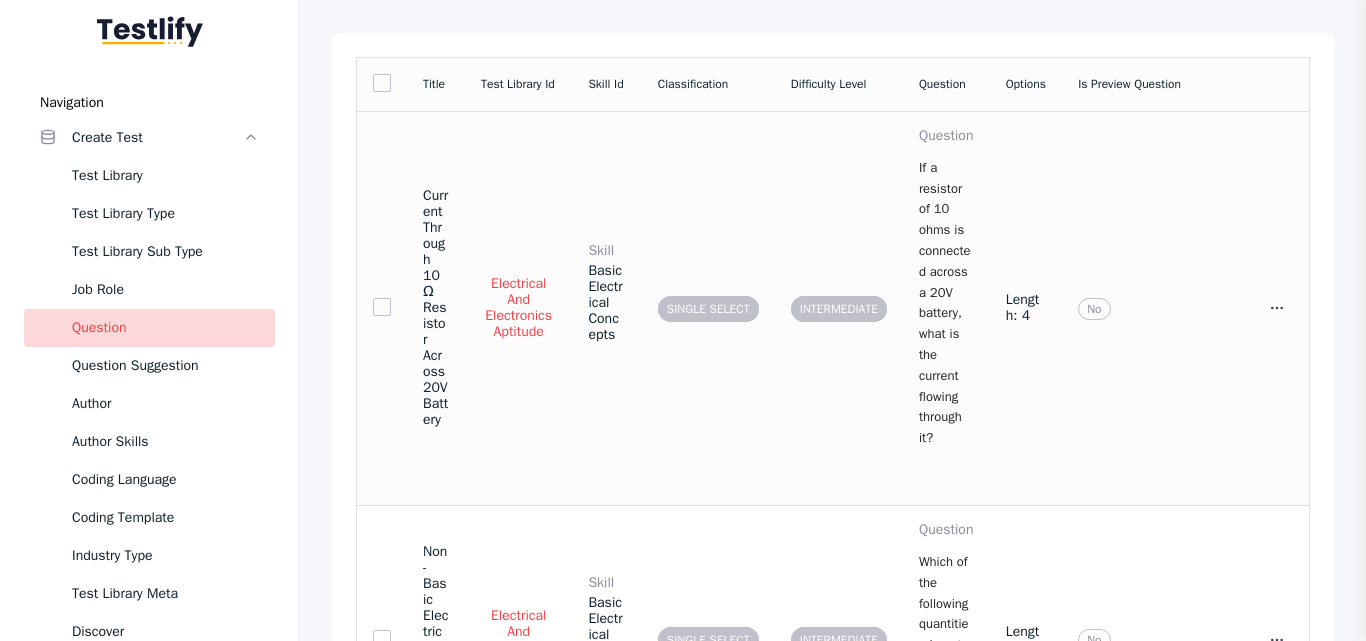 scroll, scrollTop: 181, scrollLeft: 0, axis: vertical 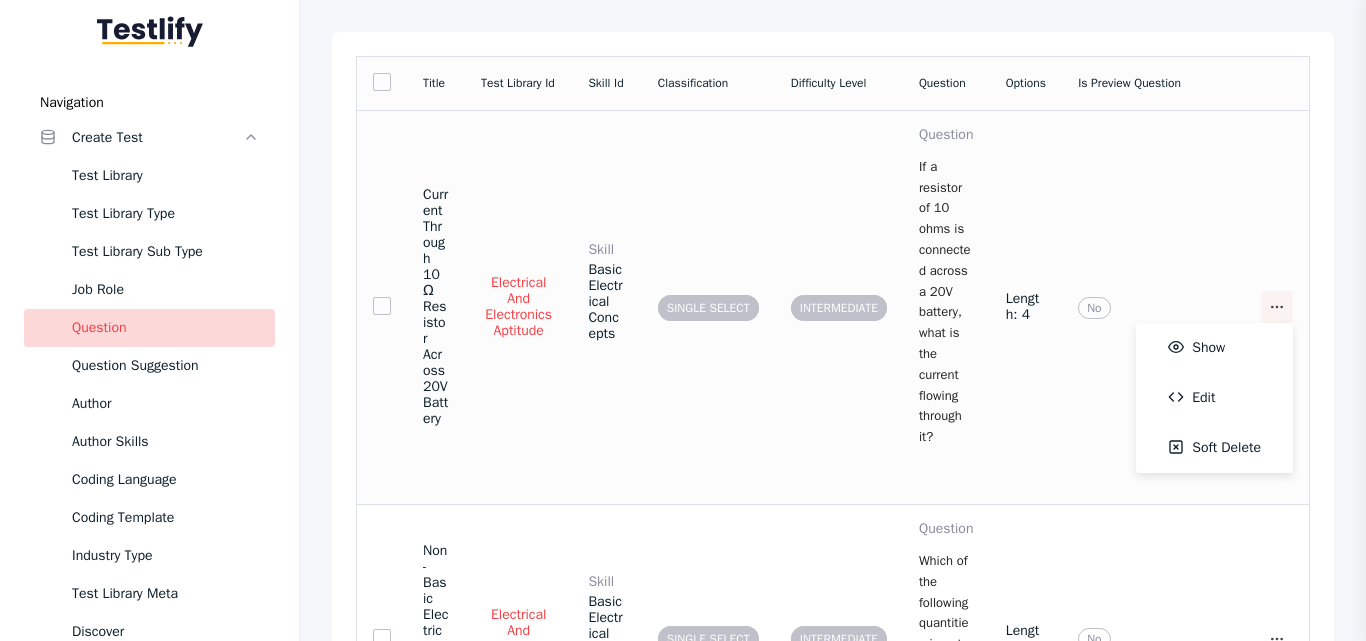 type 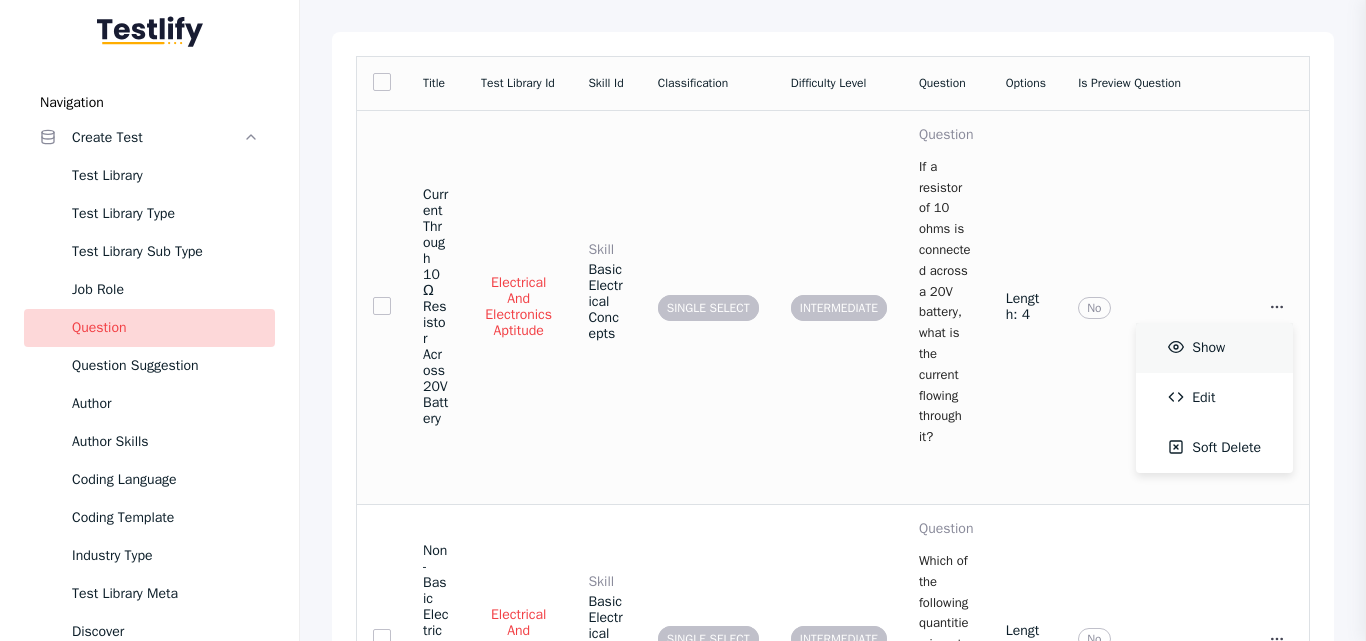 click on "Show" at bounding box center (1214, 348) 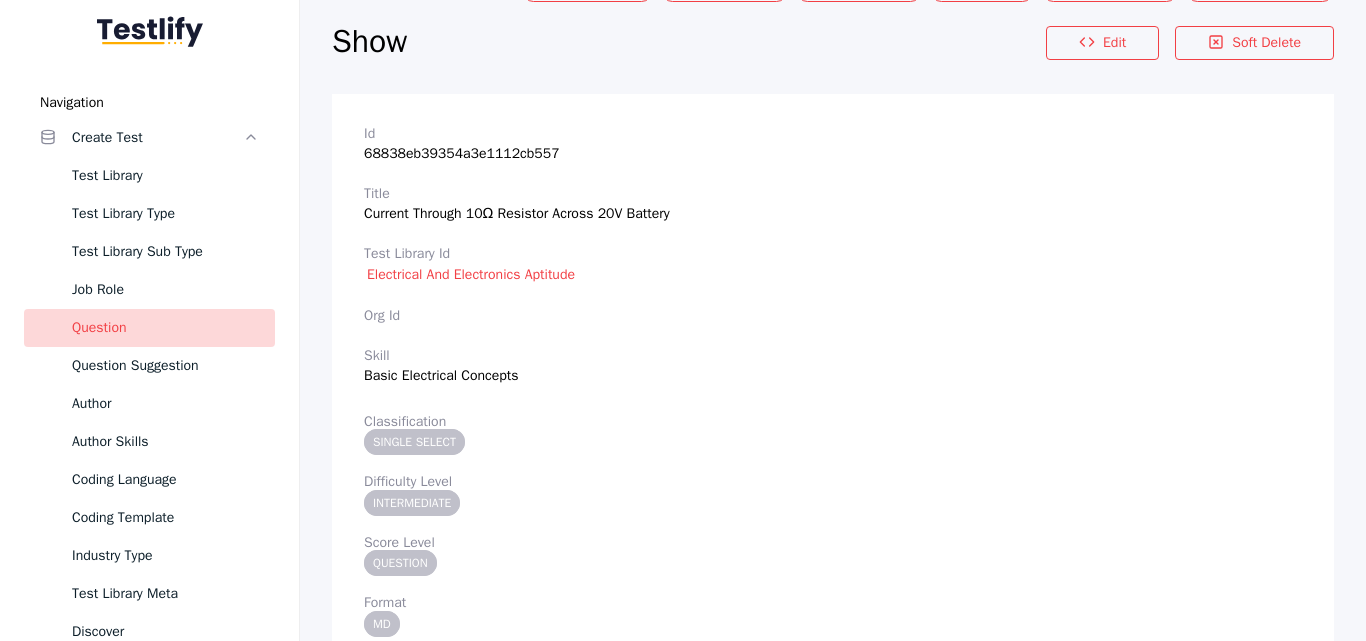 scroll, scrollTop: 0, scrollLeft: 0, axis: both 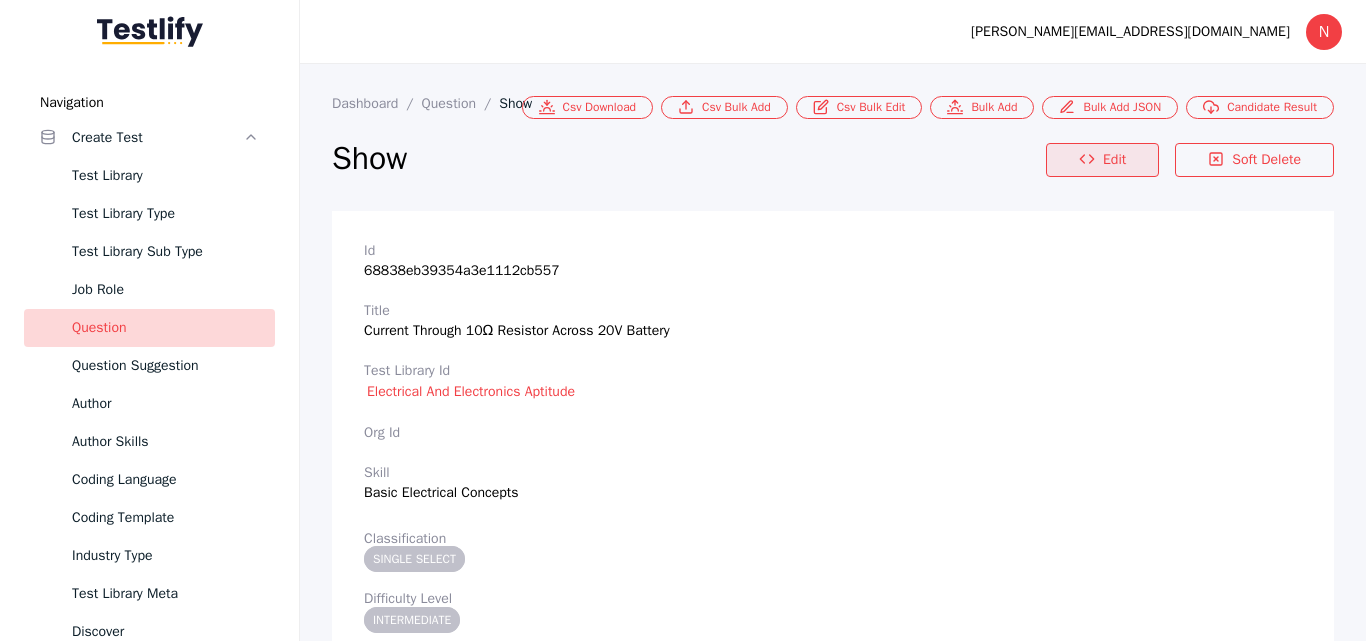 click 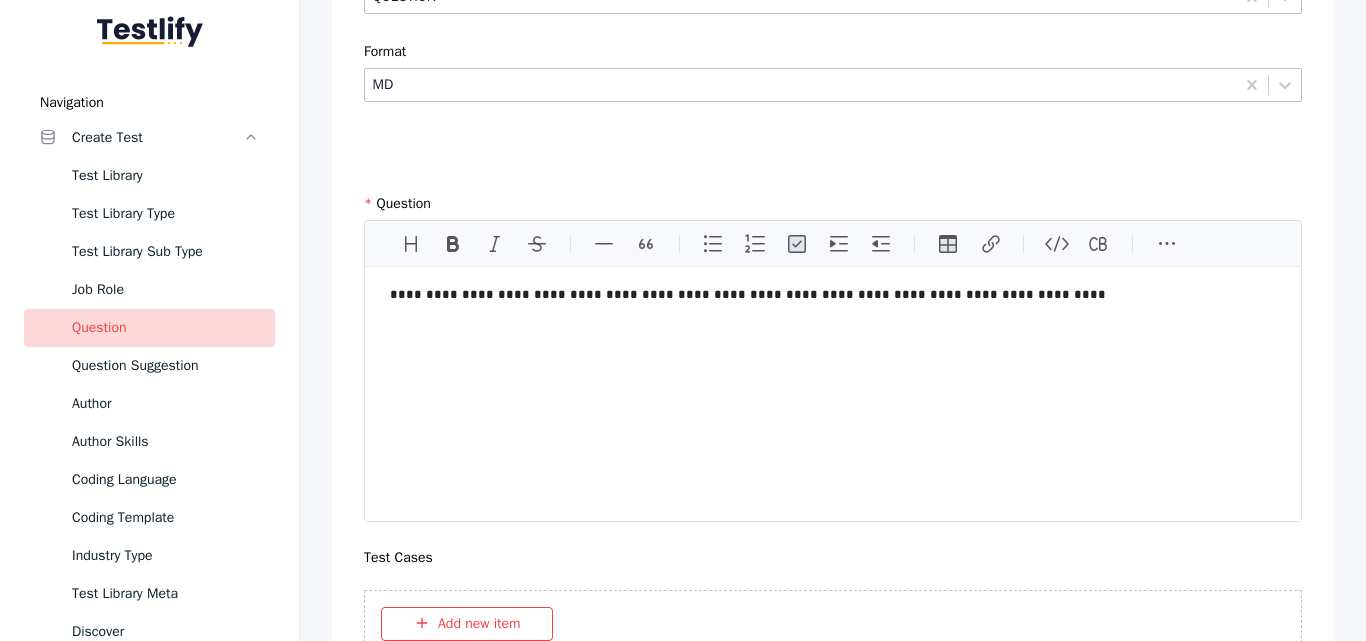 scroll, scrollTop: 863, scrollLeft: 0, axis: vertical 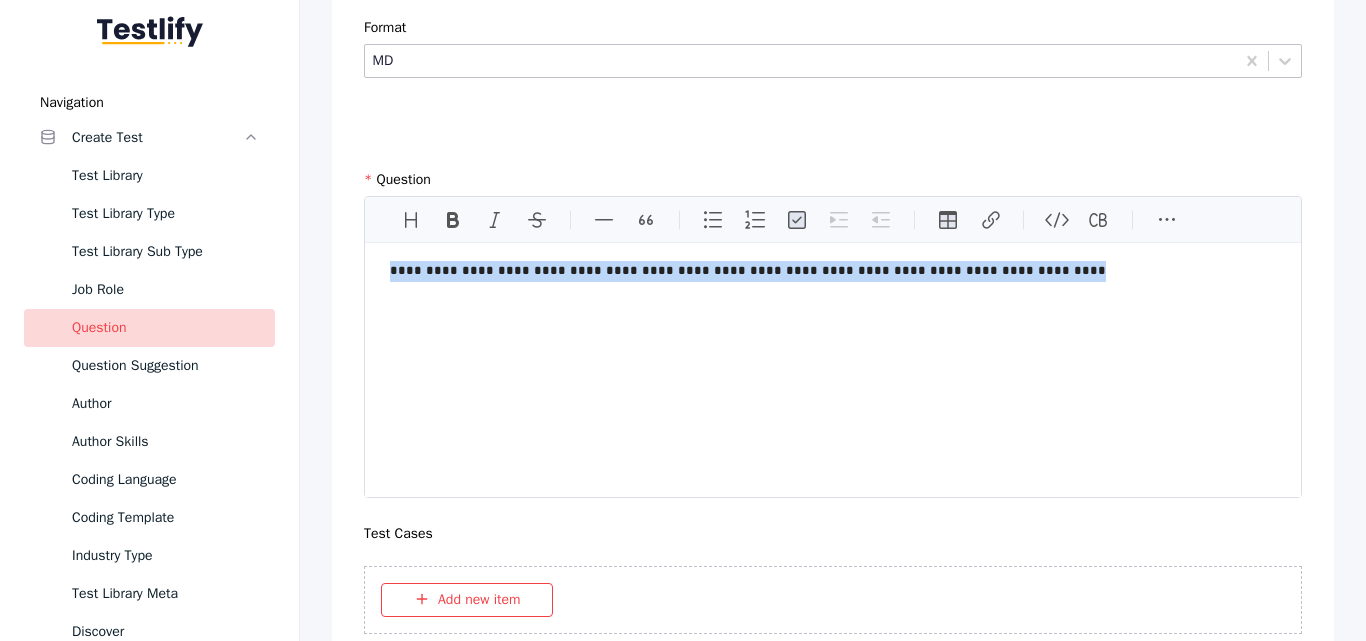 drag, startPoint x: 976, startPoint y: 275, endPoint x: 370, endPoint y: 236, distance: 607.25366 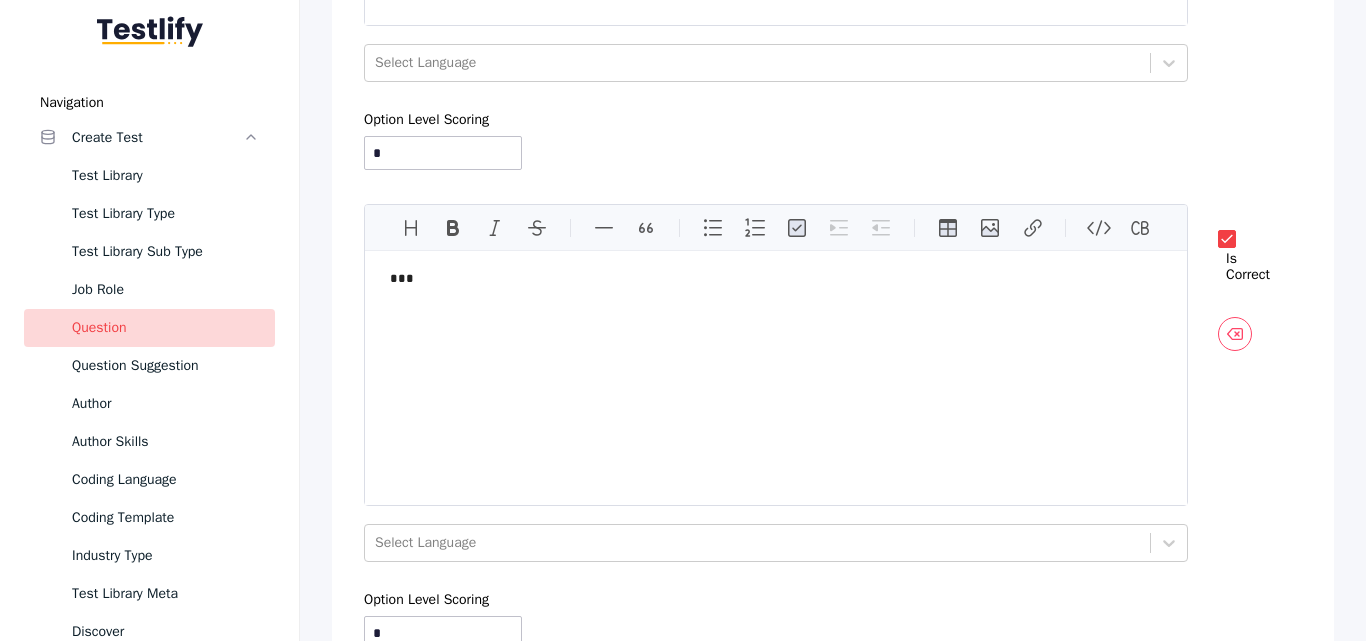 scroll, scrollTop: 1828, scrollLeft: 0, axis: vertical 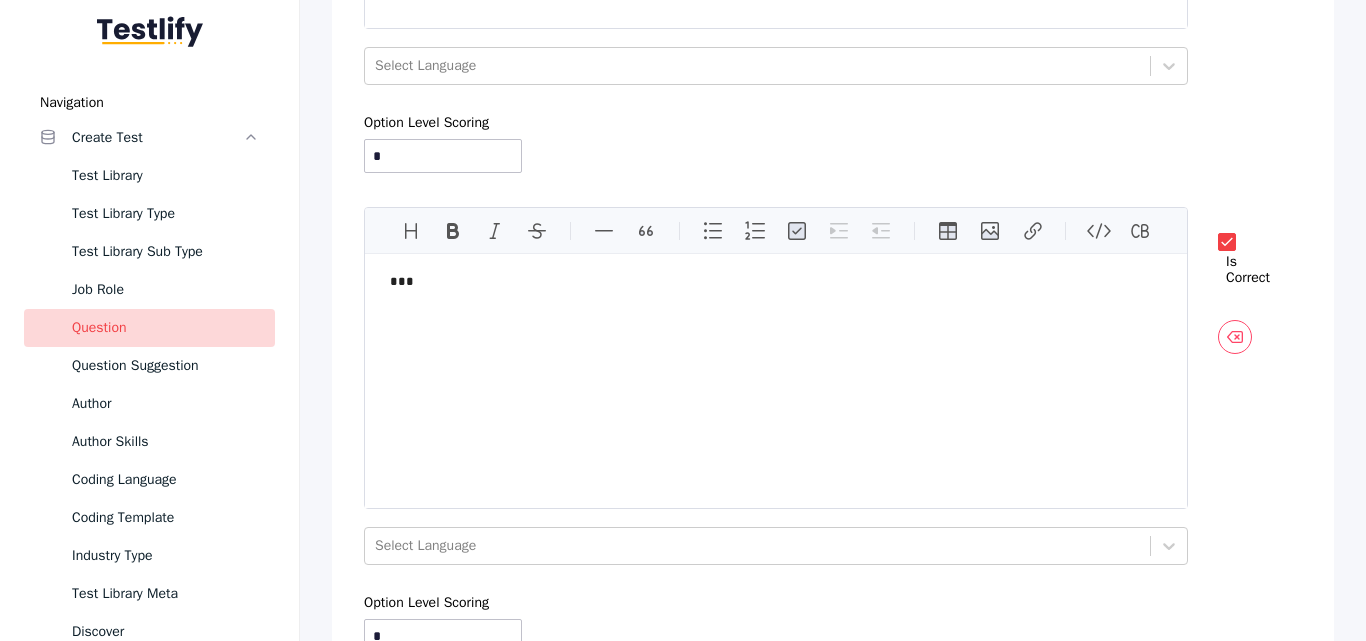 click at bounding box center [1227, 242] 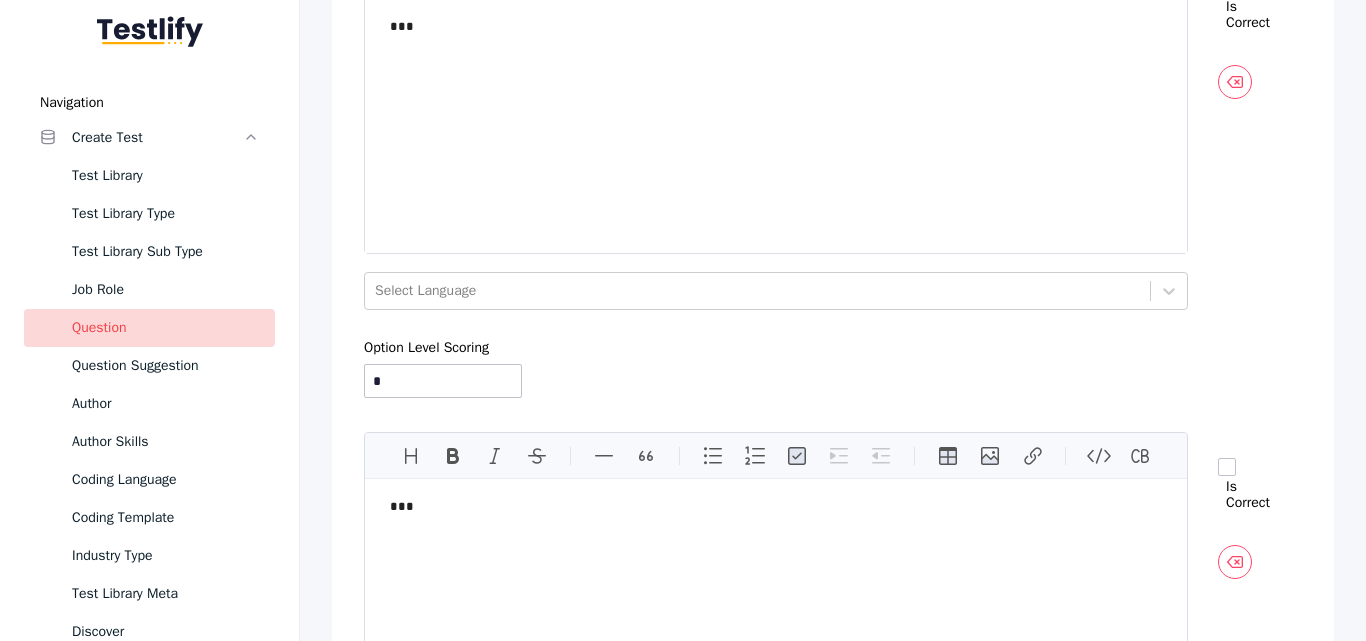 scroll, scrollTop: 2102, scrollLeft: 0, axis: vertical 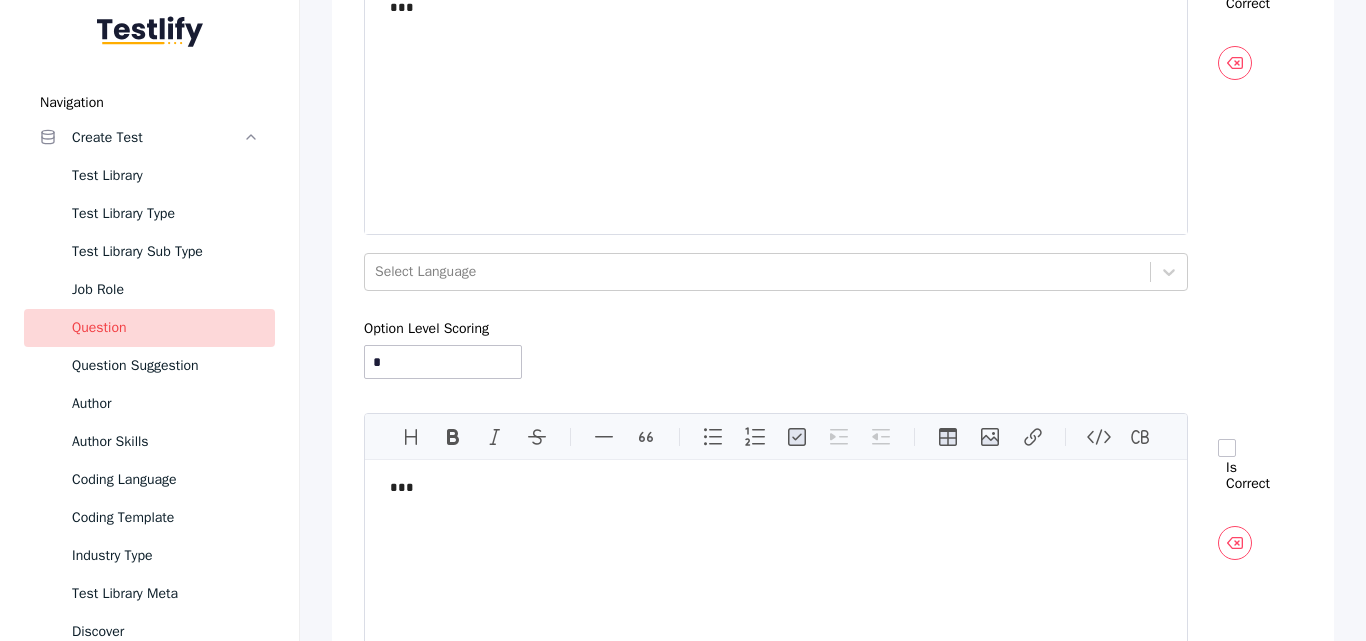 click at bounding box center [1227, 448] 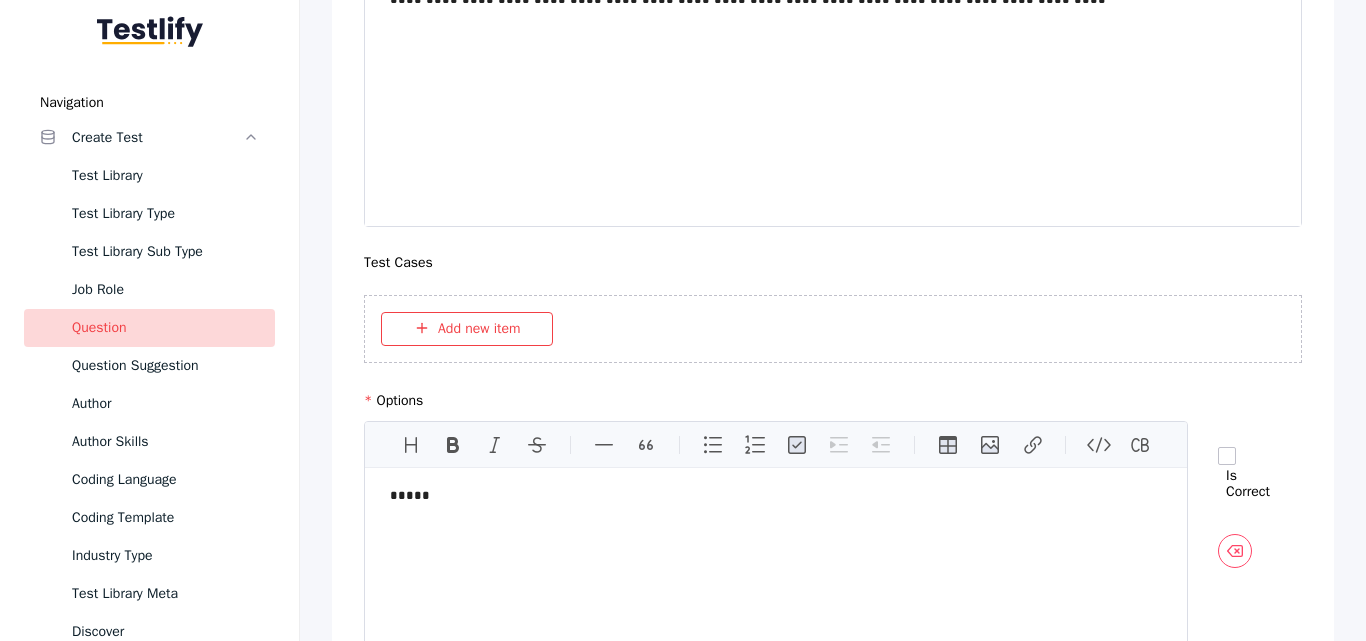scroll, scrollTop: 1174, scrollLeft: 0, axis: vertical 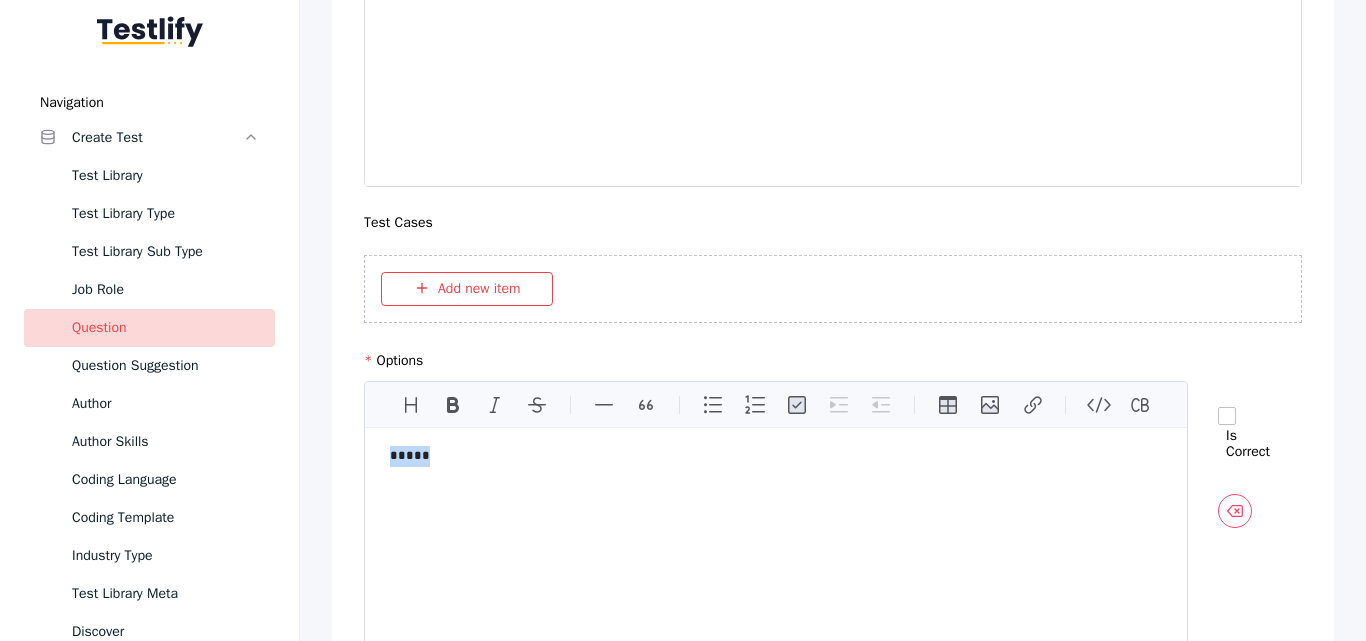 drag, startPoint x: 402, startPoint y: 453, endPoint x: 377, endPoint y: 456, distance: 25.179358 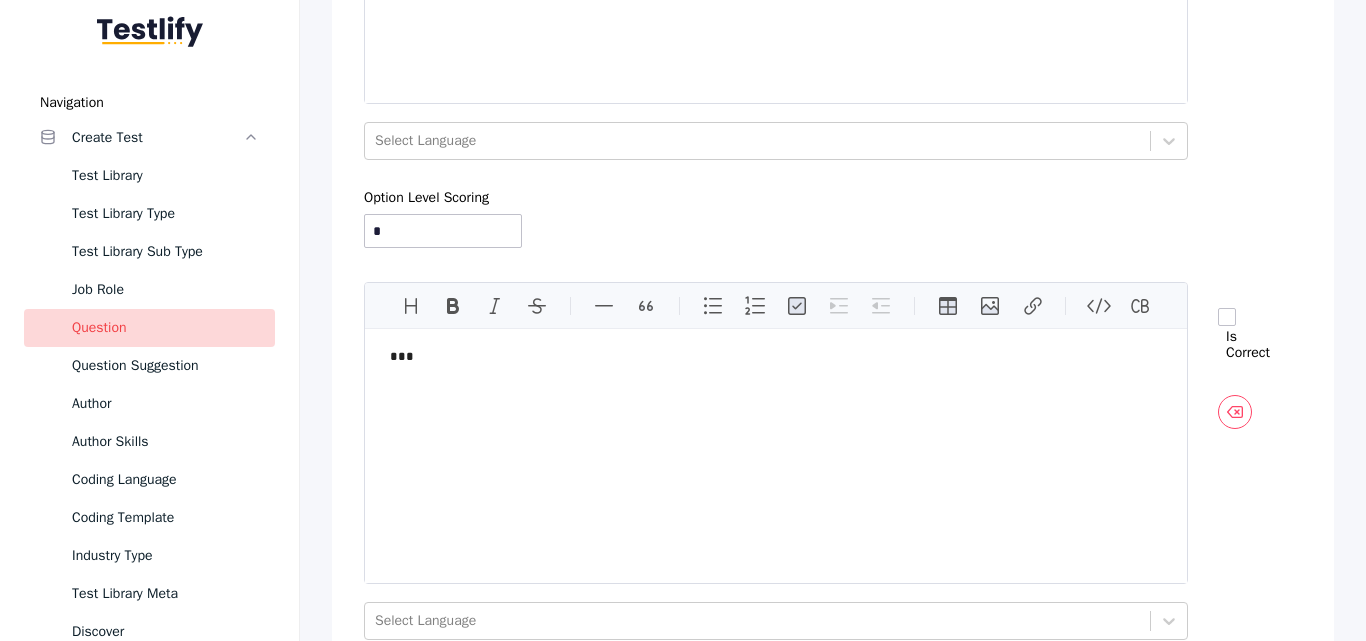 scroll, scrollTop: 1794, scrollLeft: 0, axis: vertical 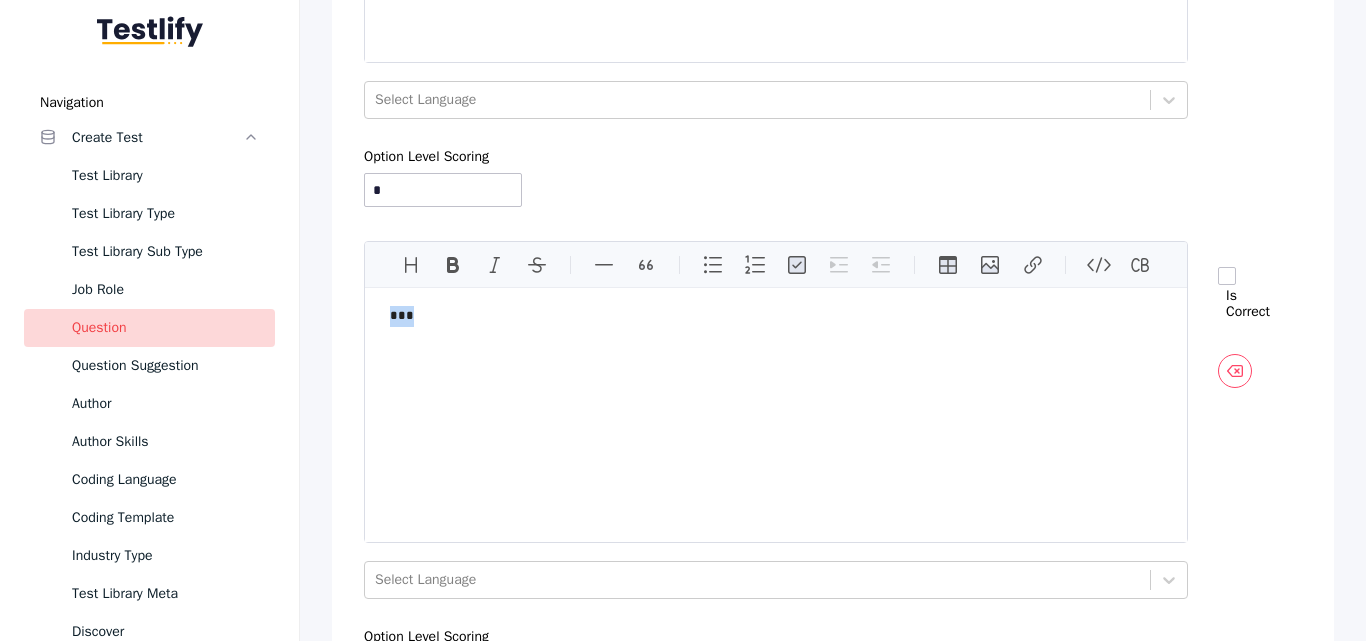 drag, startPoint x: 397, startPoint y: 314, endPoint x: 369, endPoint y: 317, distance: 28.160255 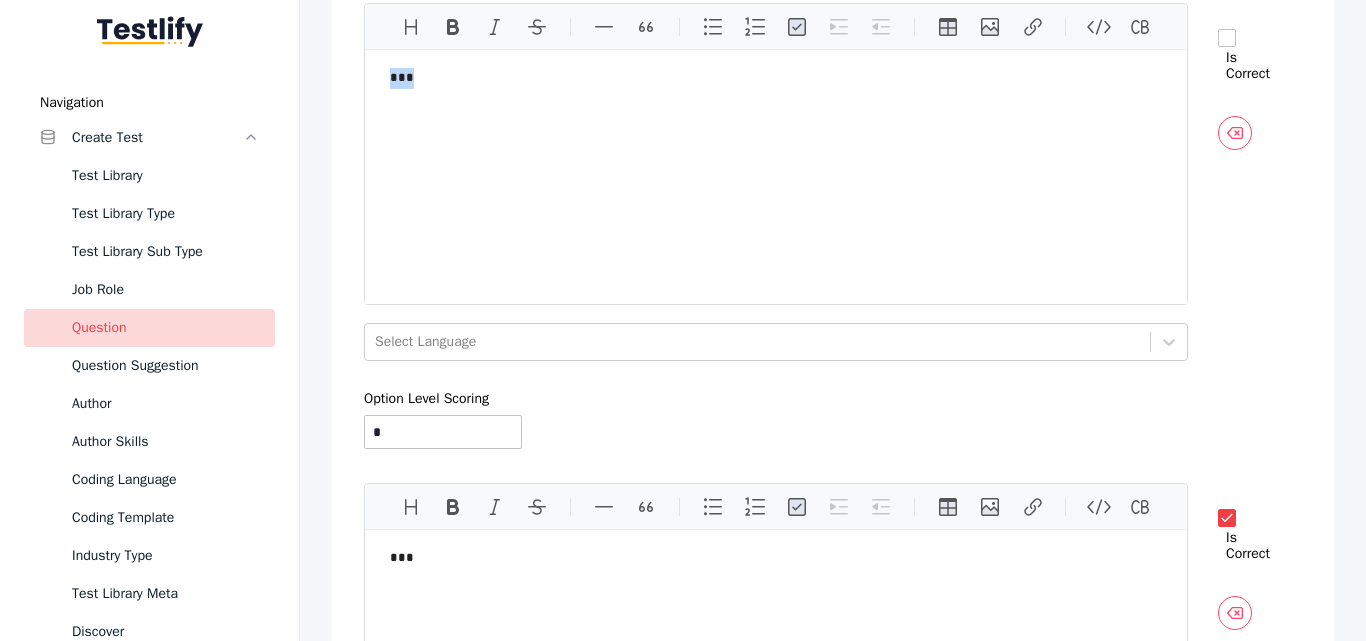 scroll, scrollTop: 2083, scrollLeft: 0, axis: vertical 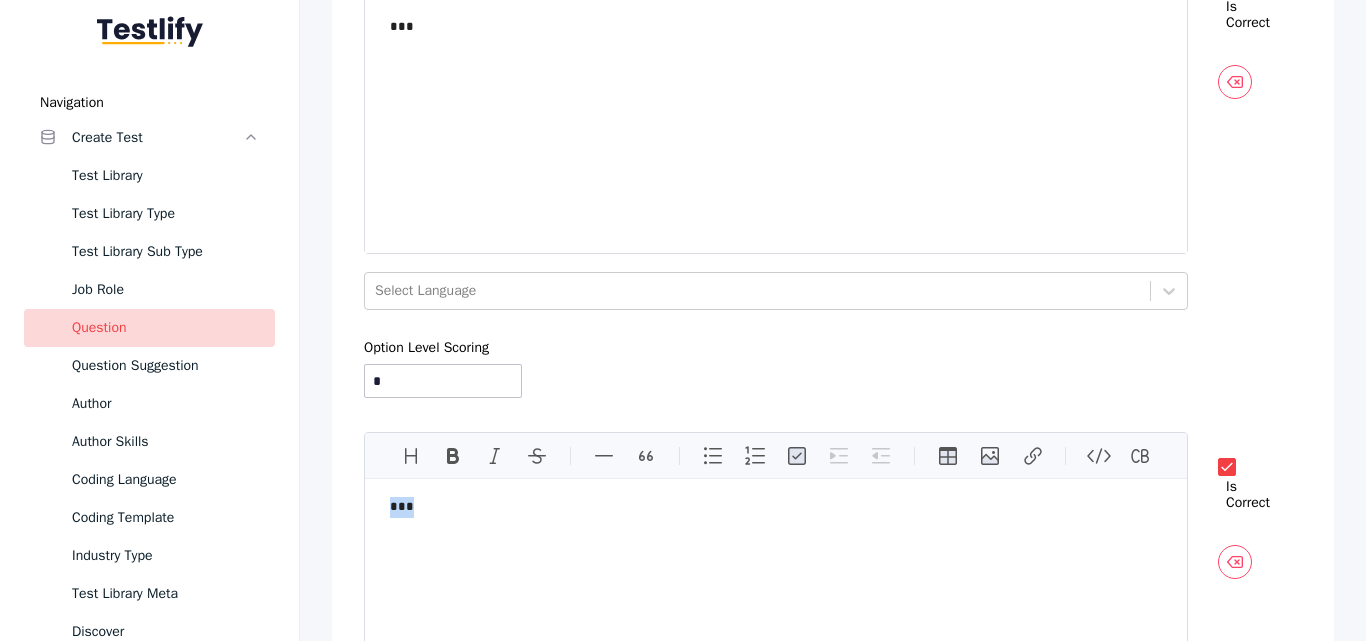drag, startPoint x: 378, startPoint y: 508, endPoint x: 358, endPoint y: 509, distance: 20.024984 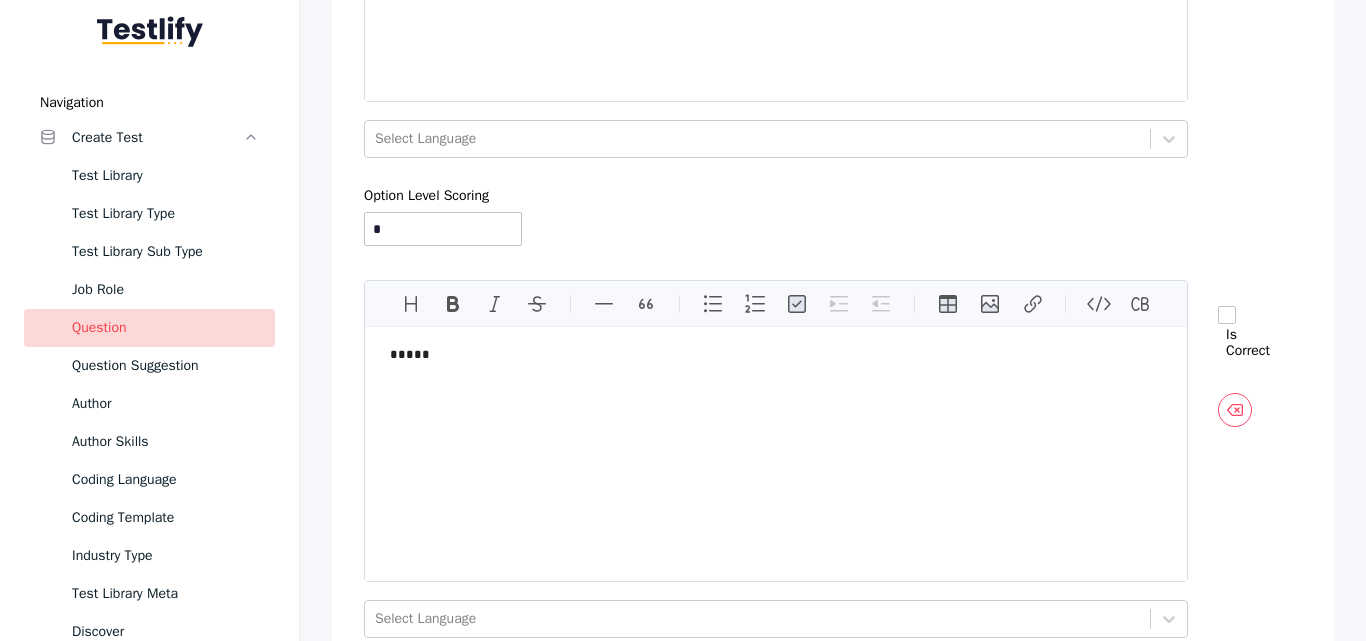 scroll, scrollTop: 2762, scrollLeft: 0, axis: vertical 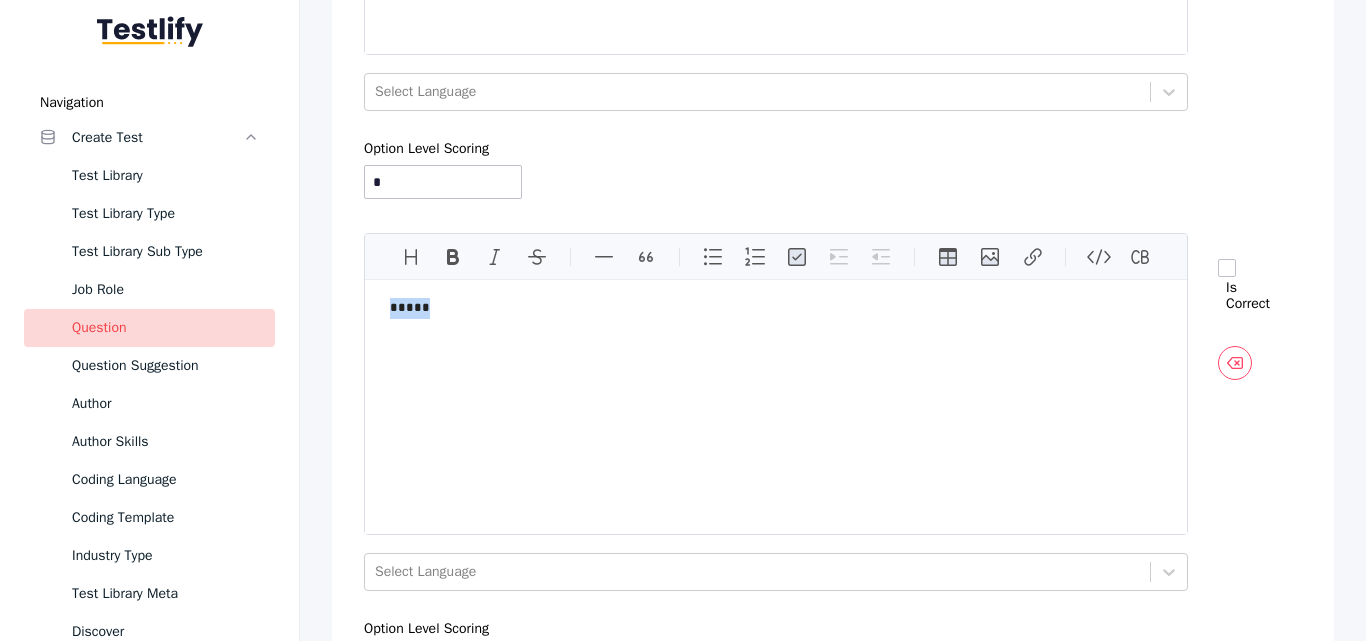 drag, startPoint x: 424, startPoint y: 305, endPoint x: 378, endPoint y: 308, distance: 46.09772 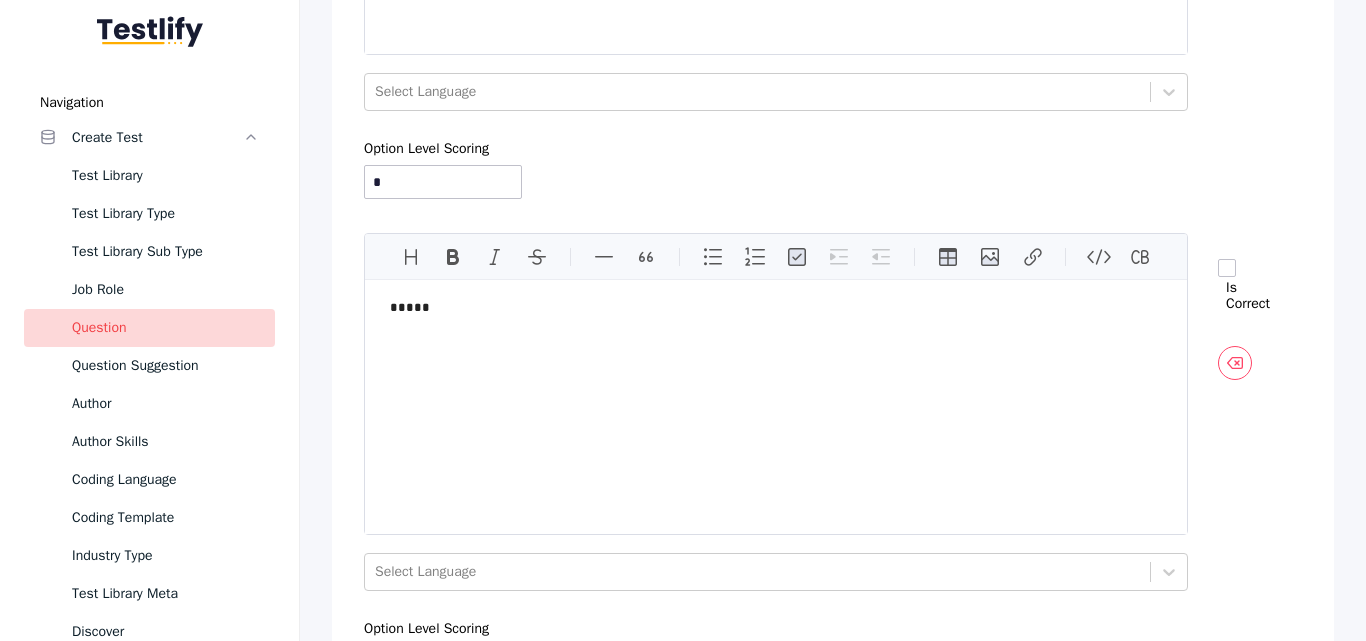click on "Option Level Scoring" at bounding box center [776, 149] 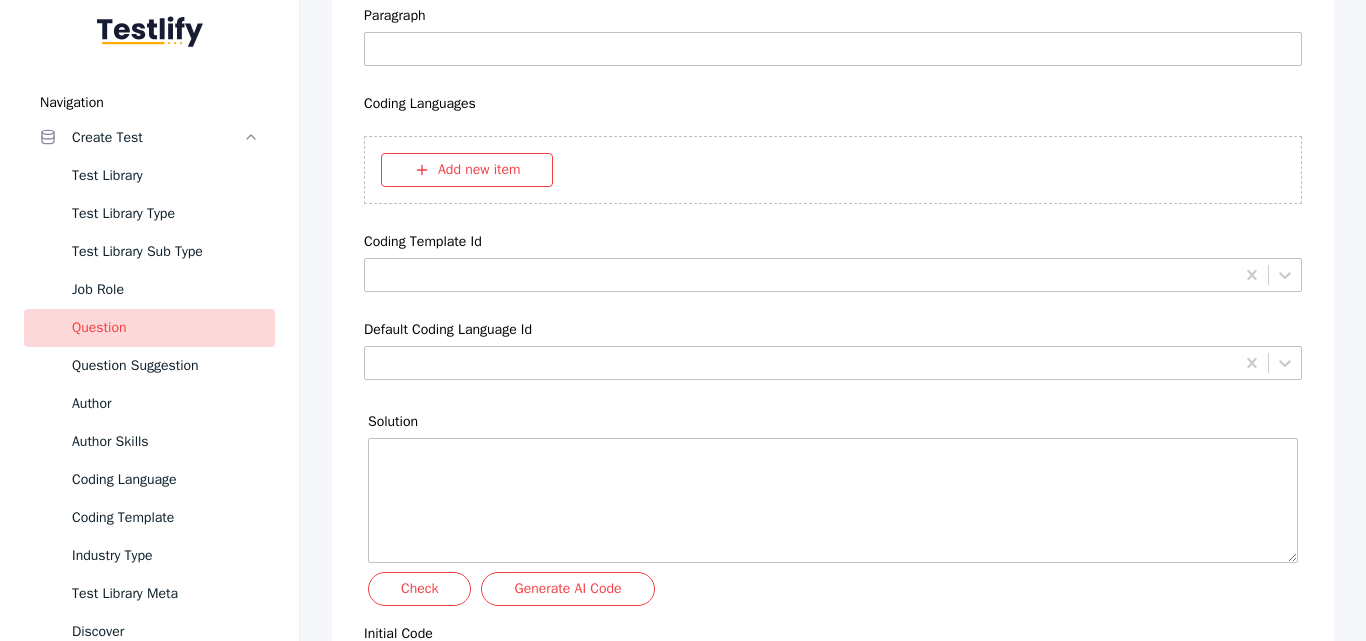 scroll, scrollTop: 7397, scrollLeft: 0, axis: vertical 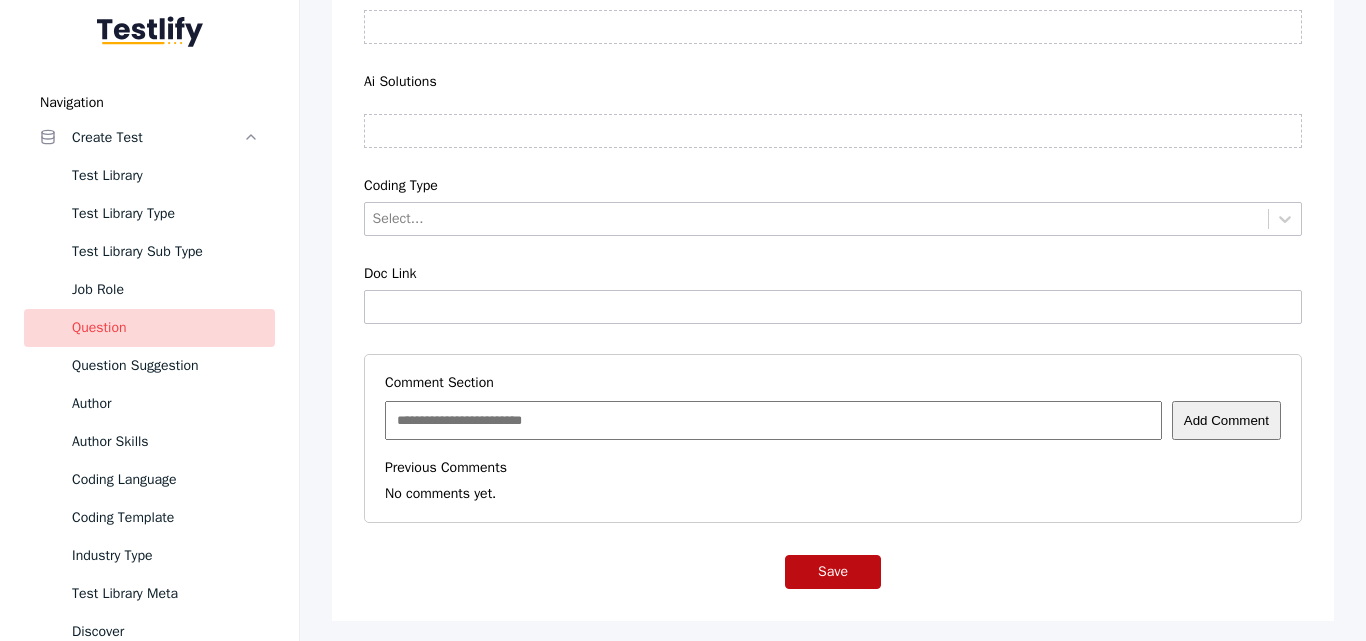 click on "Save" at bounding box center (833, 572) 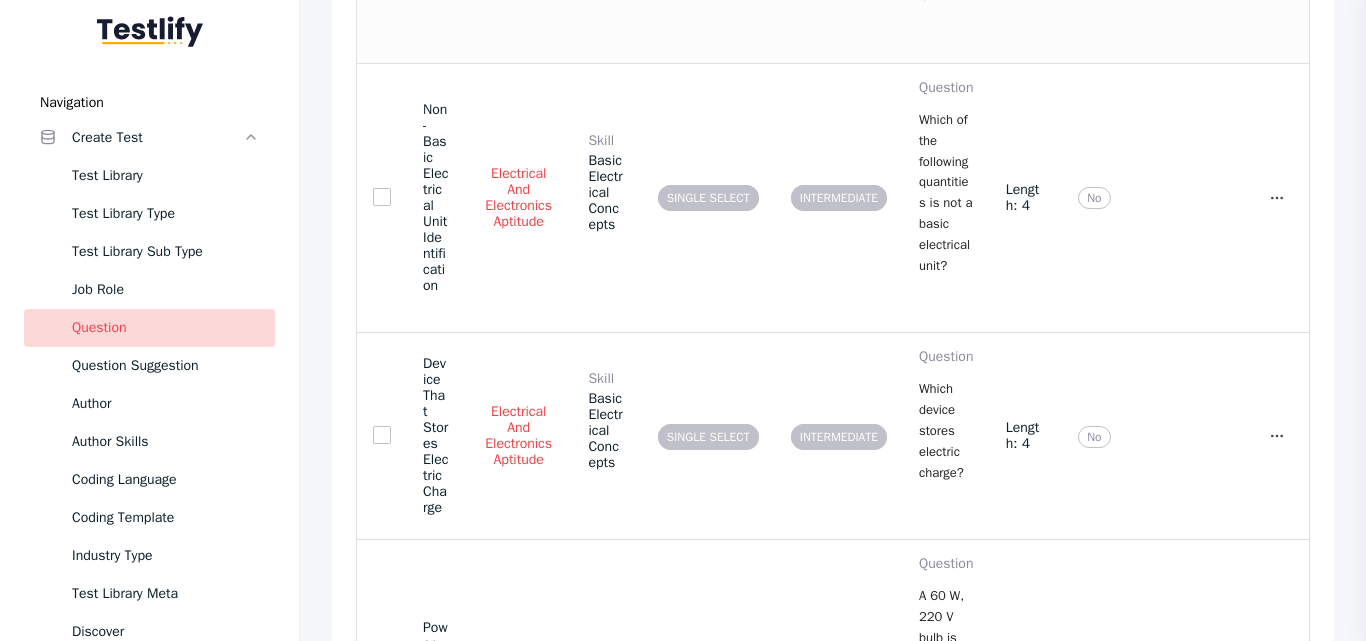scroll, scrollTop: 662, scrollLeft: 0, axis: vertical 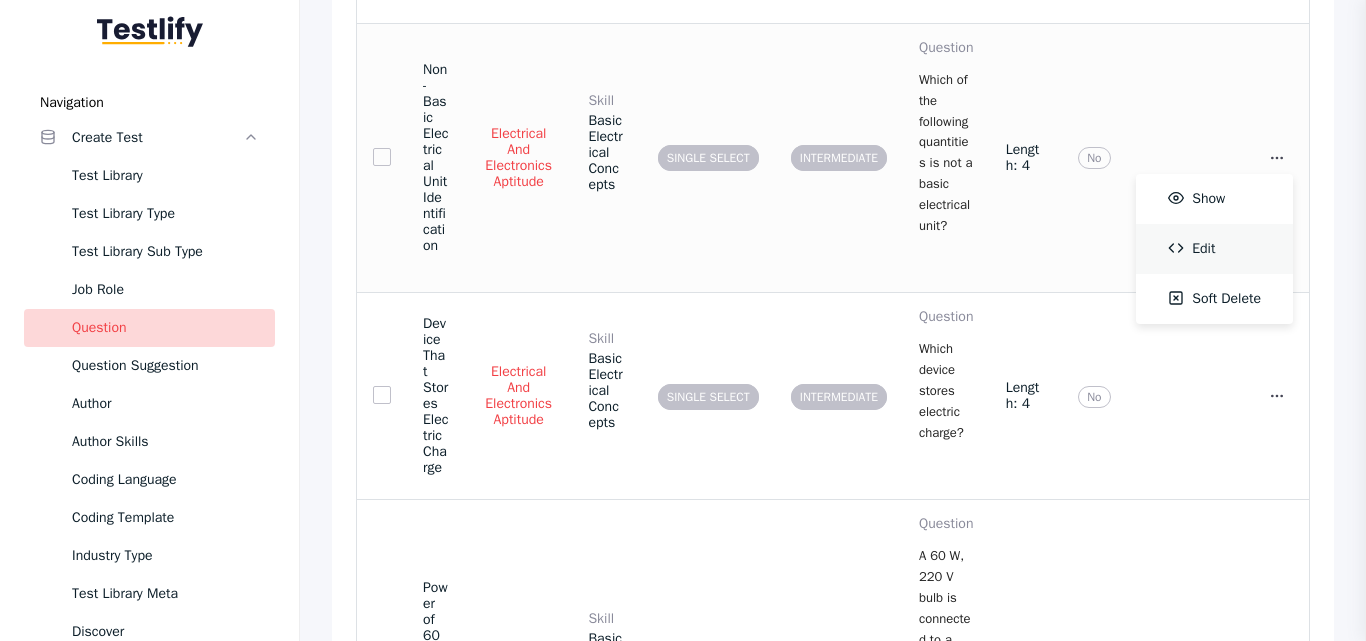 click on "Edit" at bounding box center (1214, 249) 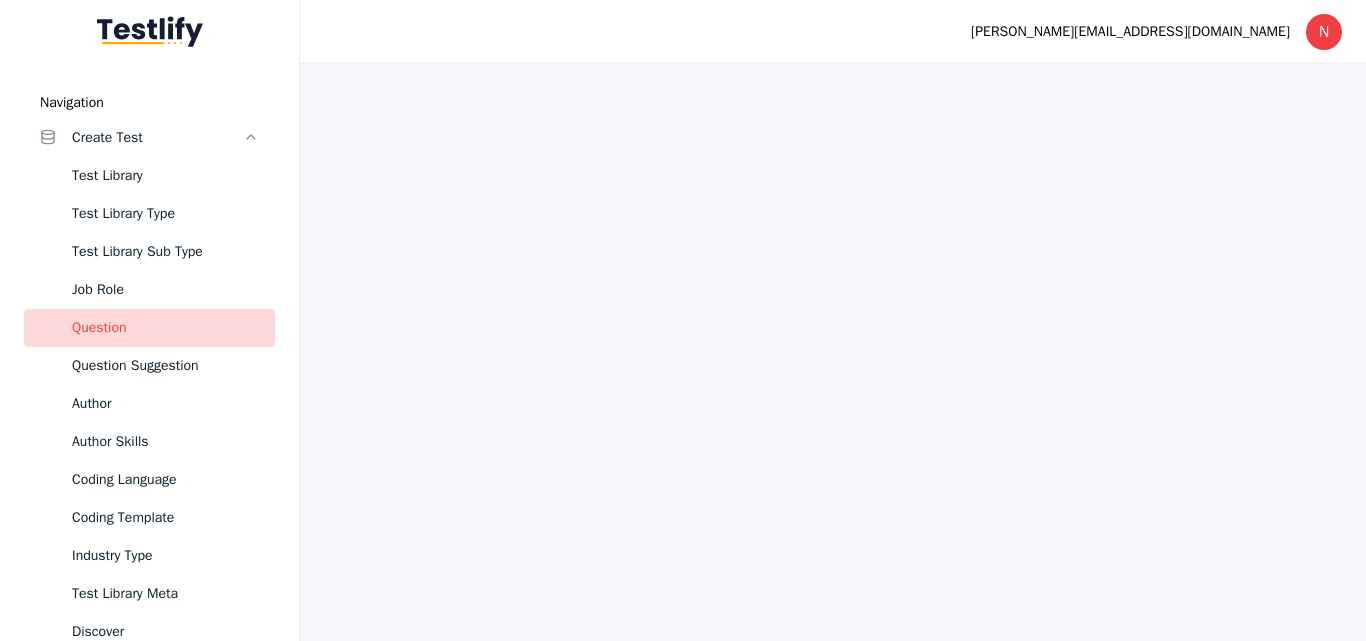 scroll, scrollTop: 0, scrollLeft: 0, axis: both 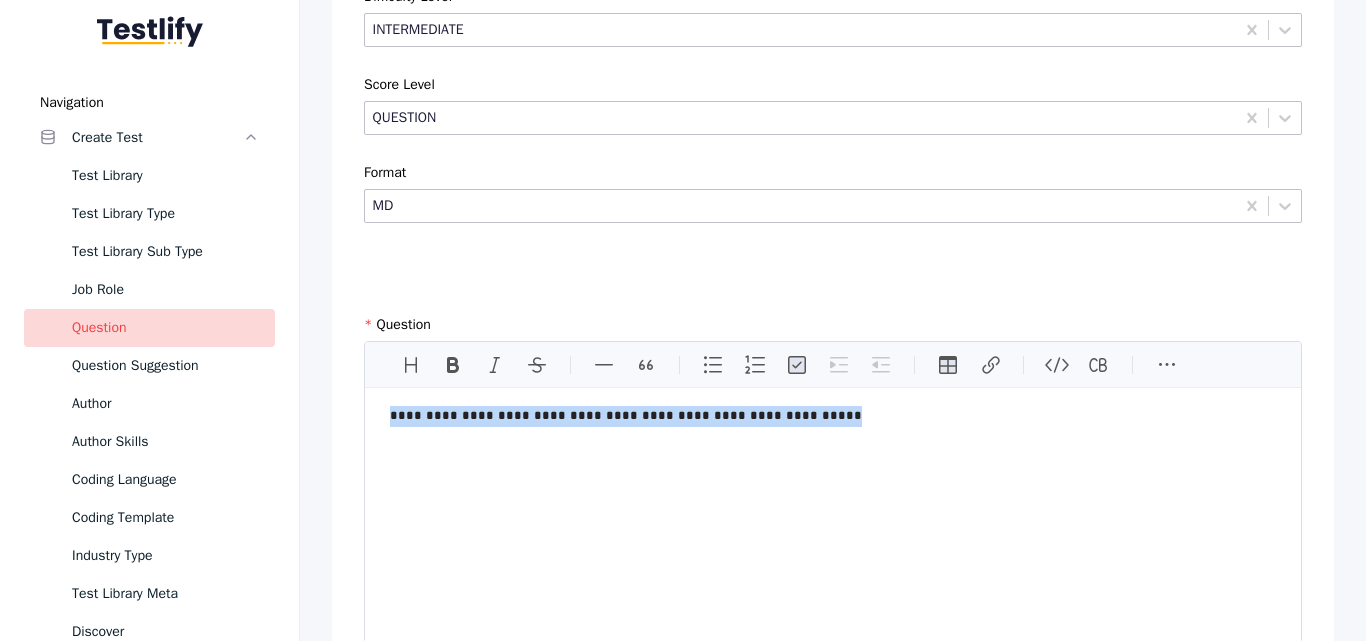 drag, startPoint x: 434, startPoint y: 440, endPoint x: 386, endPoint y: 434, distance: 48.373547 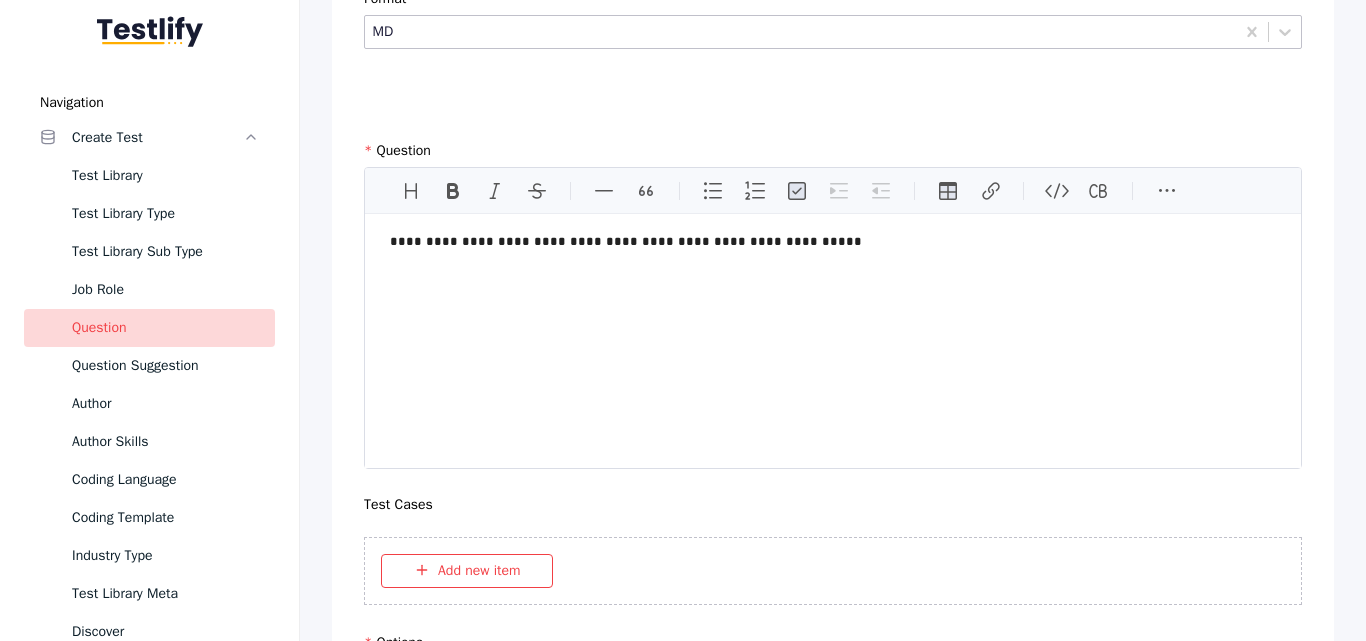 scroll, scrollTop: 869, scrollLeft: 0, axis: vertical 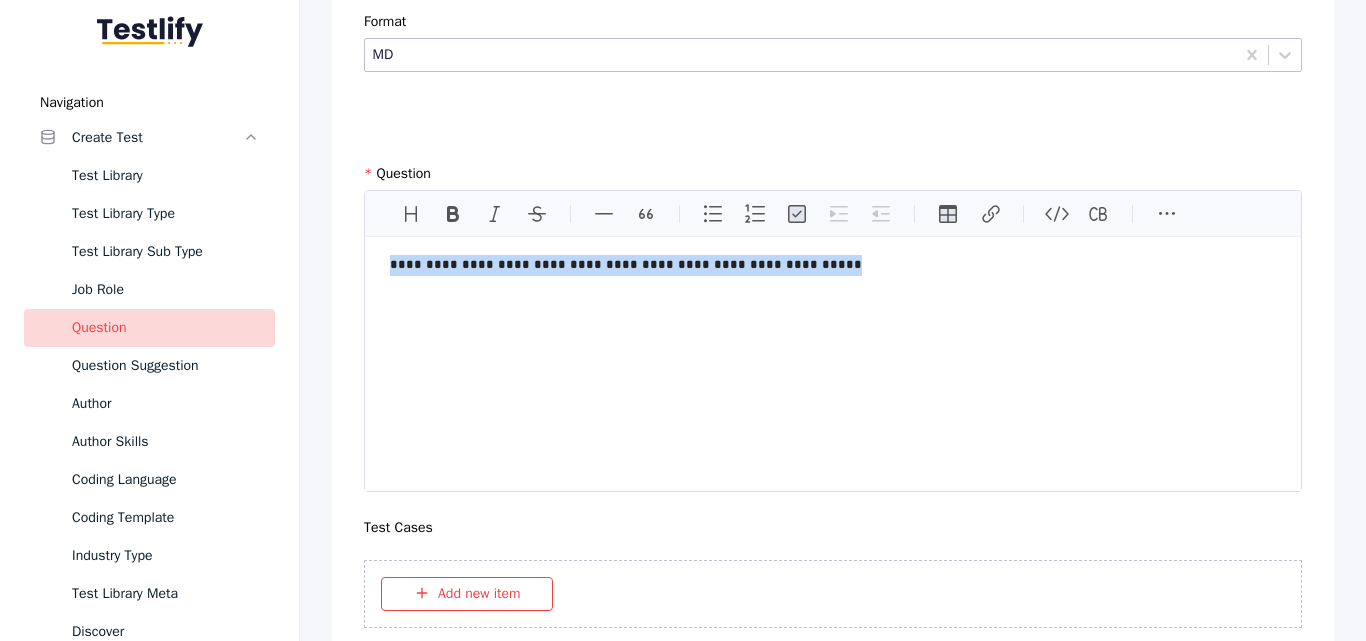drag, startPoint x: 771, startPoint y: 271, endPoint x: 388, endPoint y: 281, distance: 383.13052 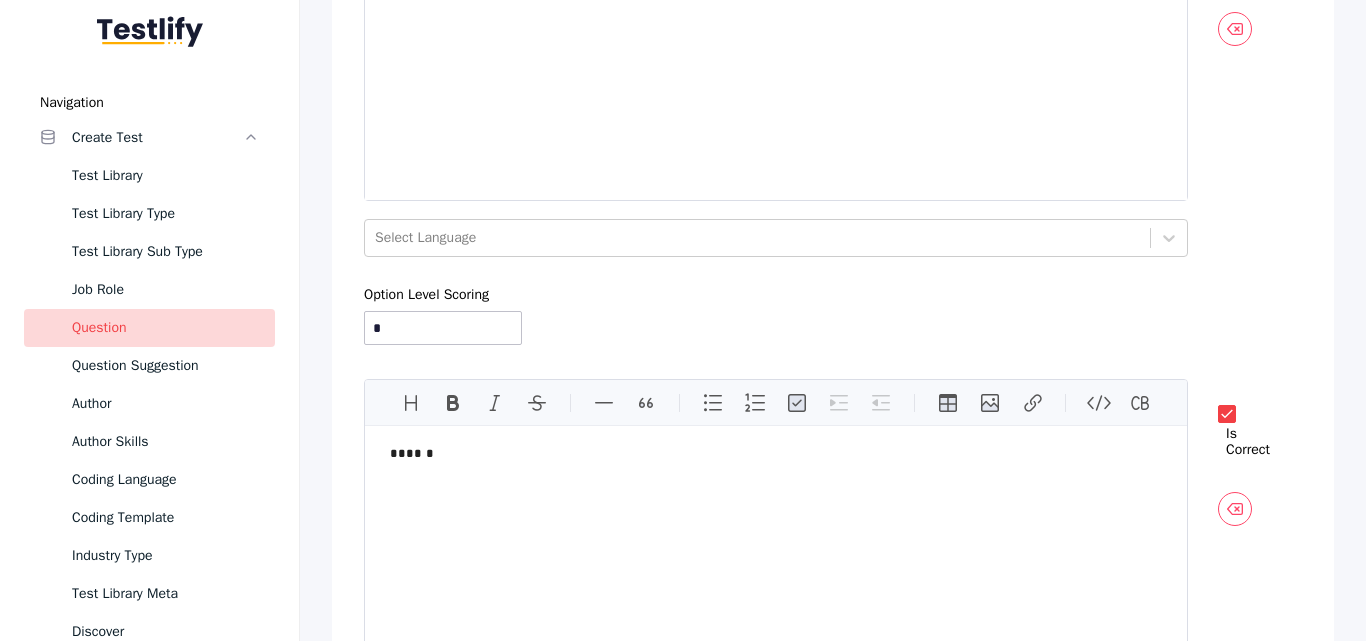 scroll, scrollTop: 1857, scrollLeft: 0, axis: vertical 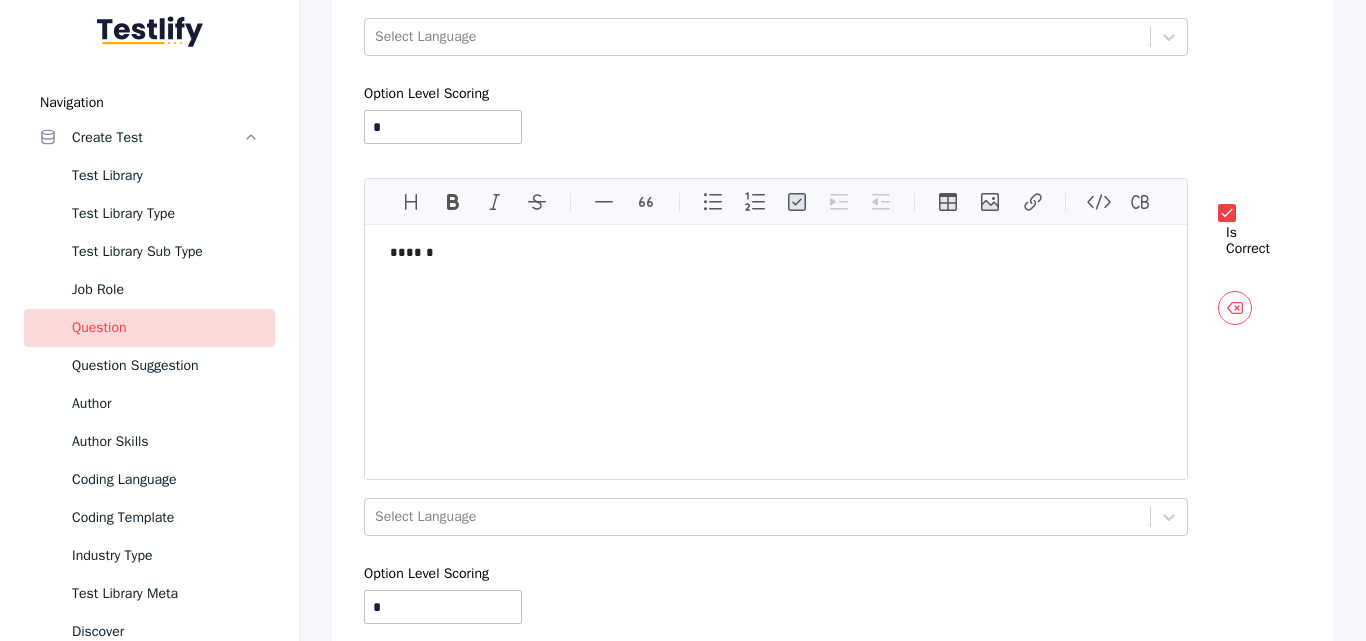 click at bounding box center [1227, 213] 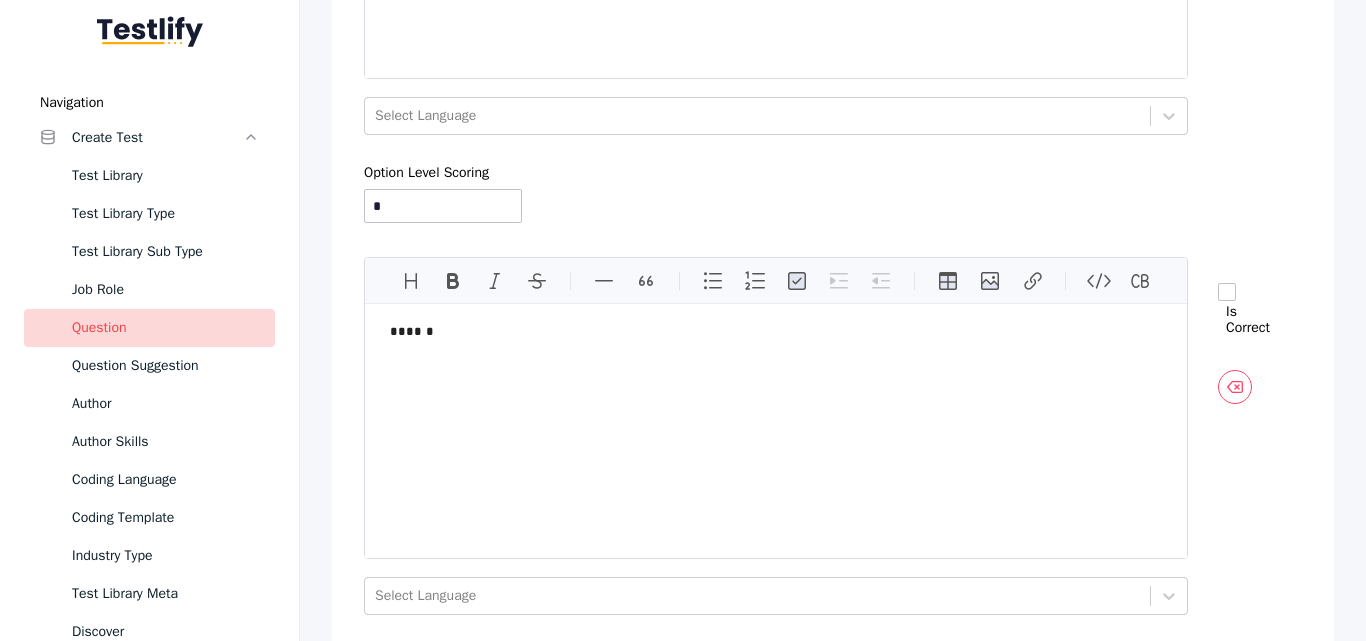 scroll, scrollTop: 2224, scrollLeft: 0, axis: vertical 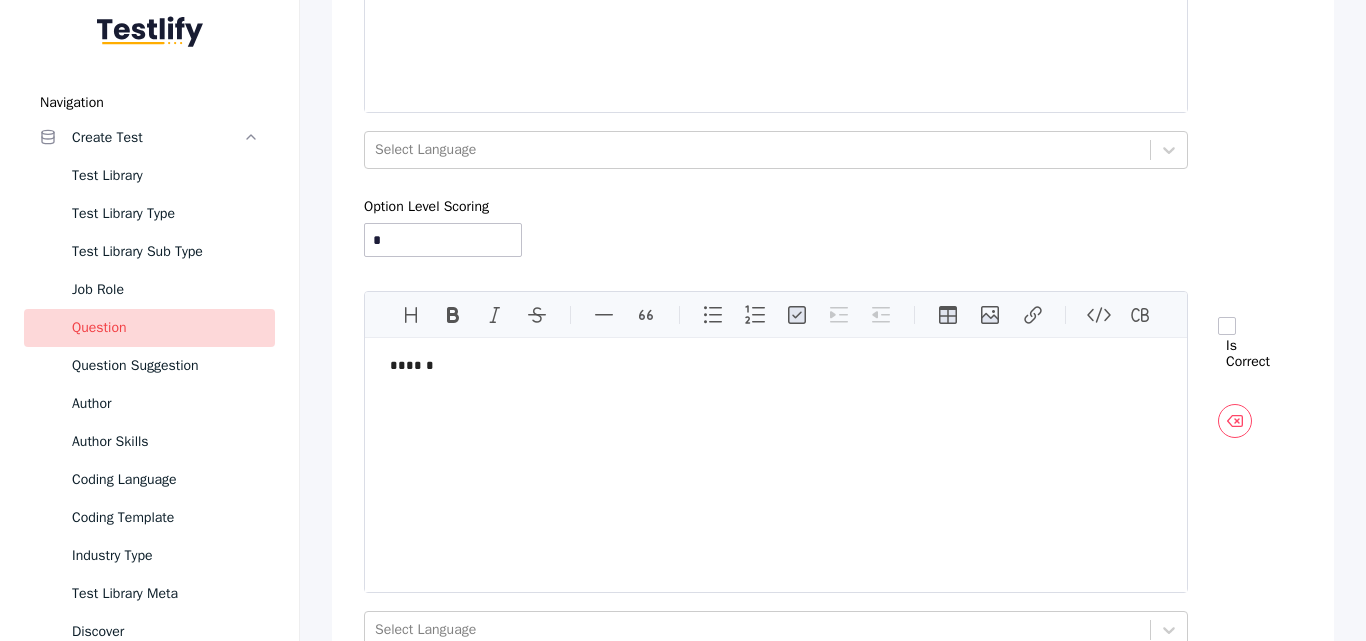 click at bounding box center (1227, 326) 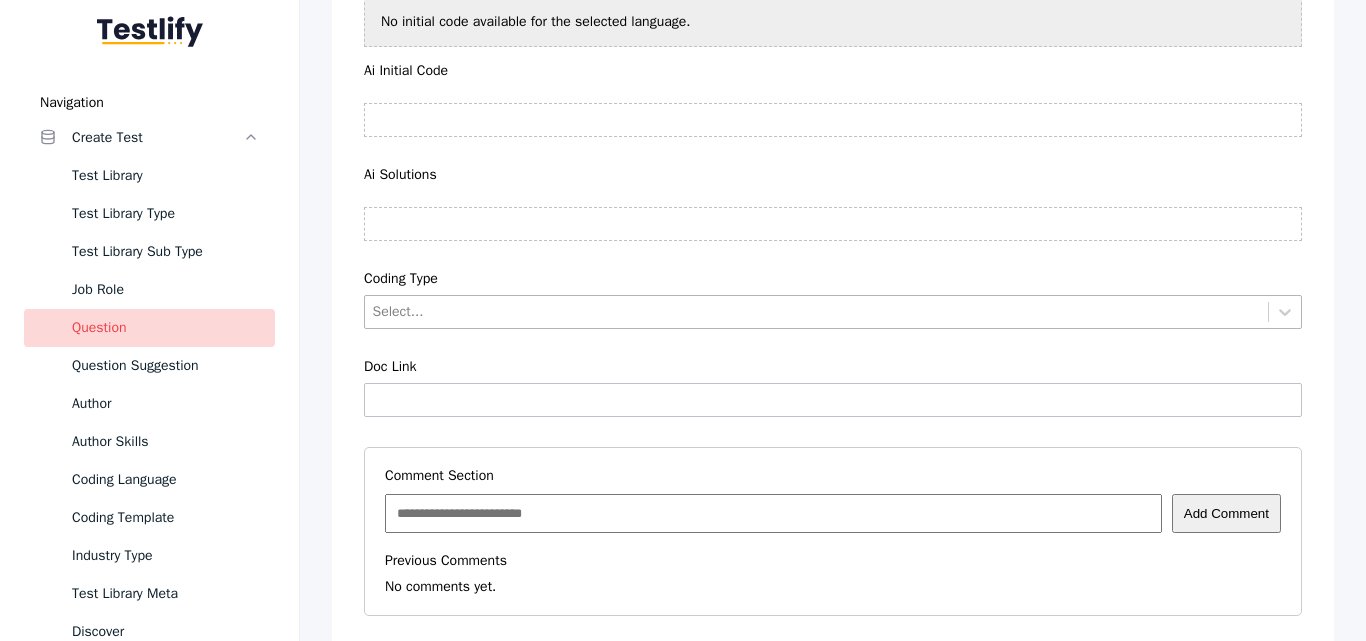 scroll, scrollTop: 7397, scrollLeft: 0, axis: vertical 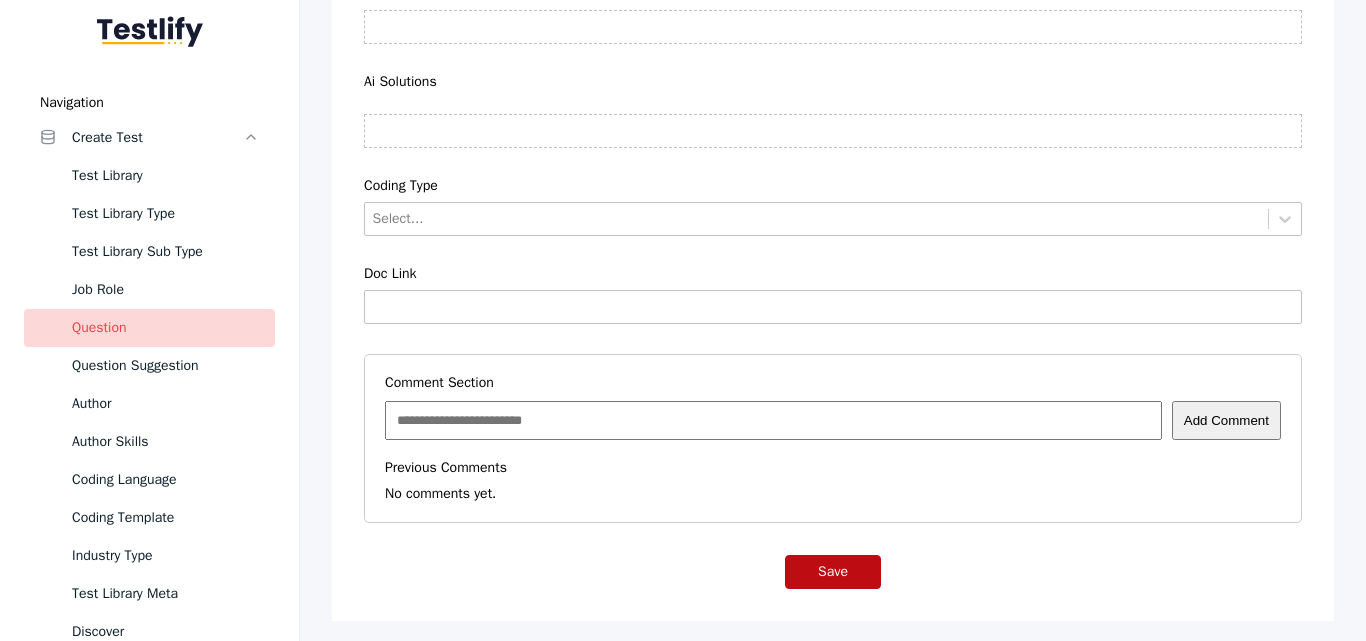 click on "Save" at bounding box center [833, 572] 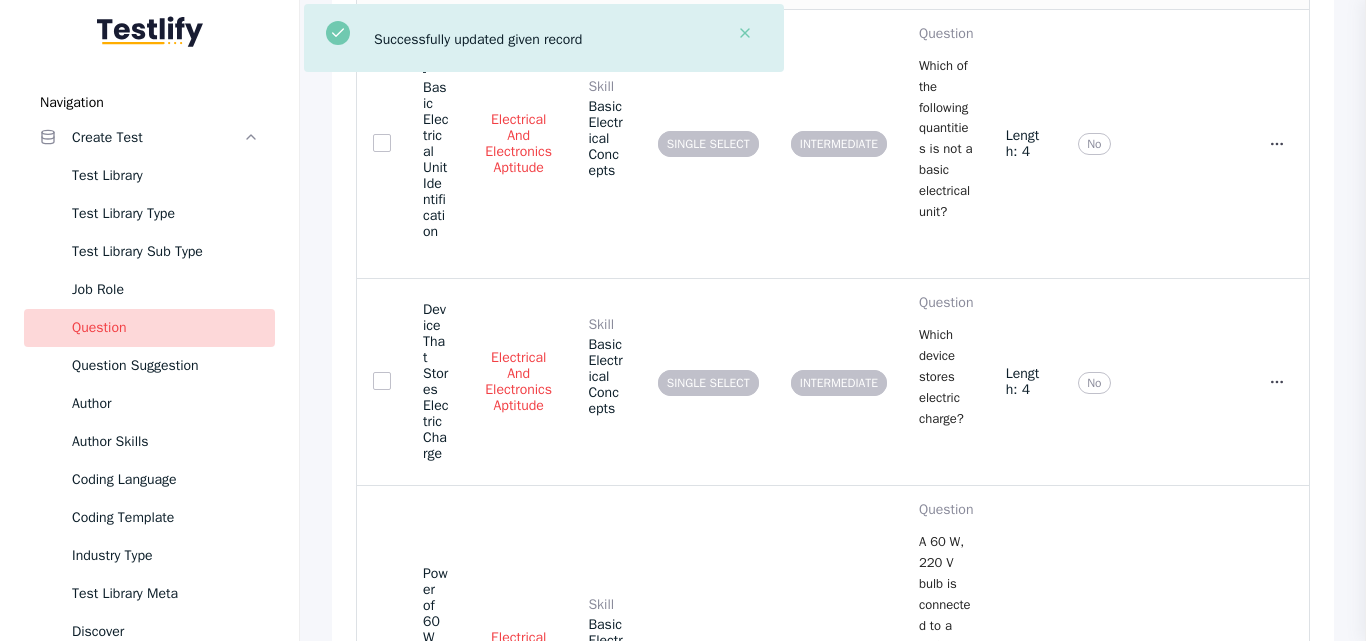 scroll, scrollTop: 718, scrollLeft: 0, axis: vertical 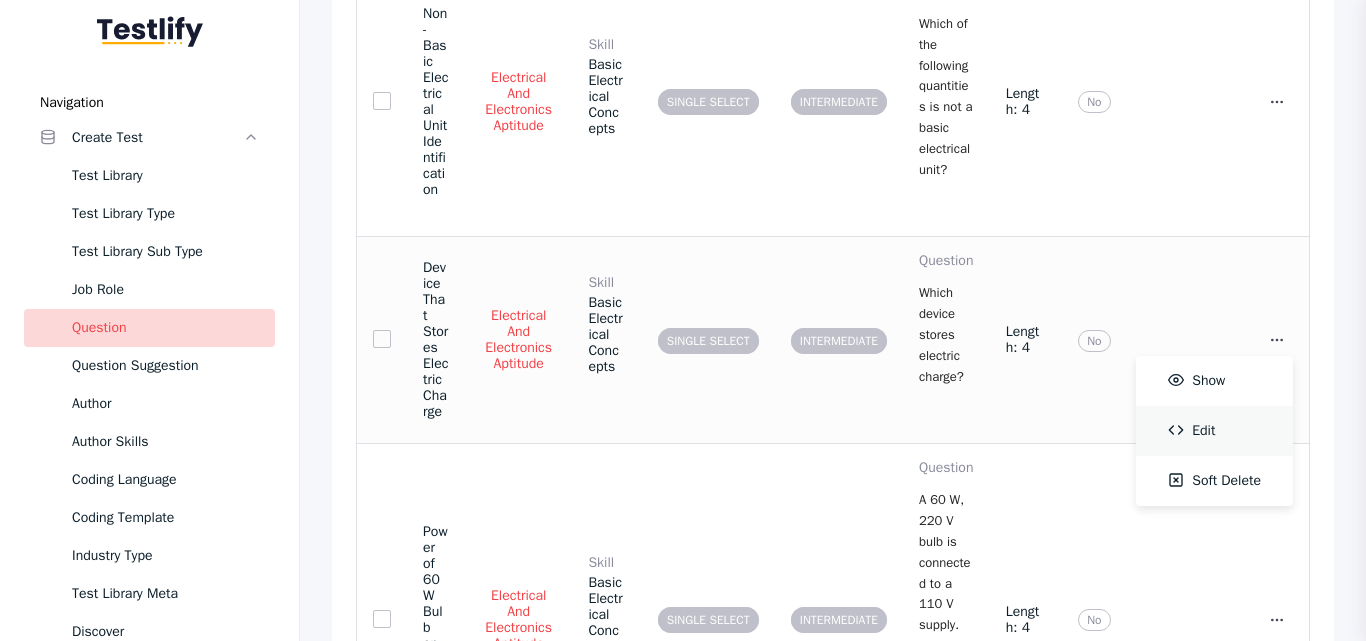 click on "Edit" at bounding box center [1214, 431] 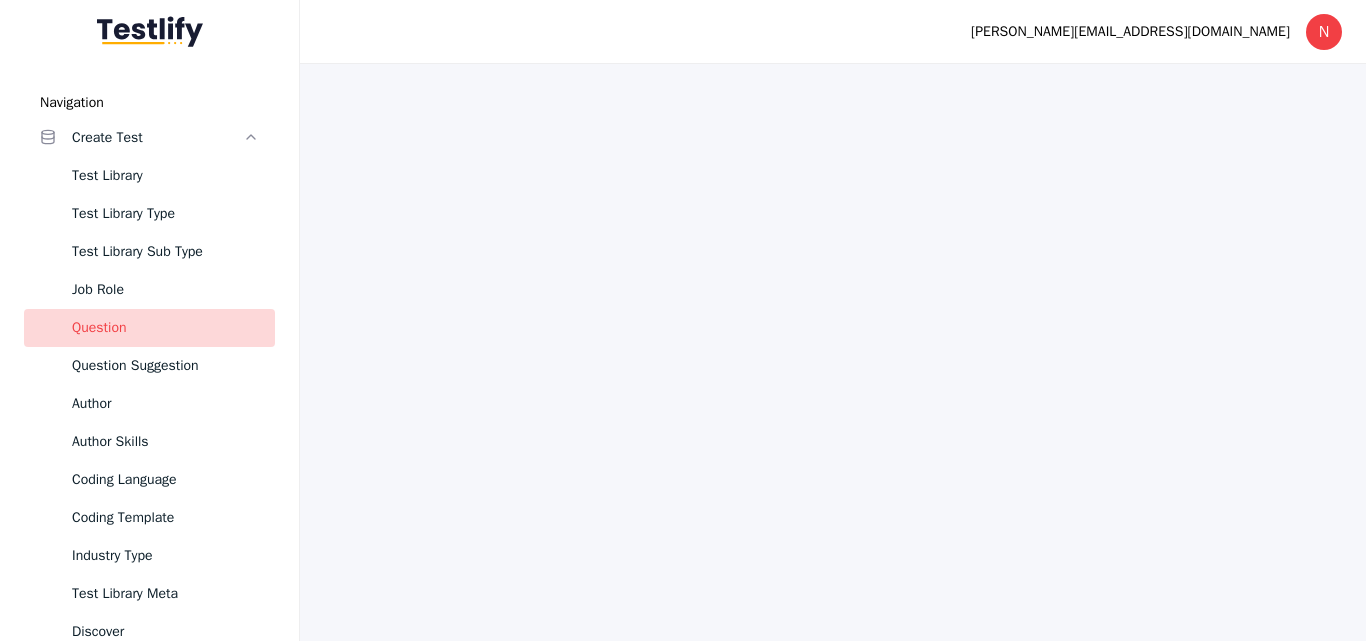 scroll, scrollTop: 0, scrollLeft: 0, axis: both 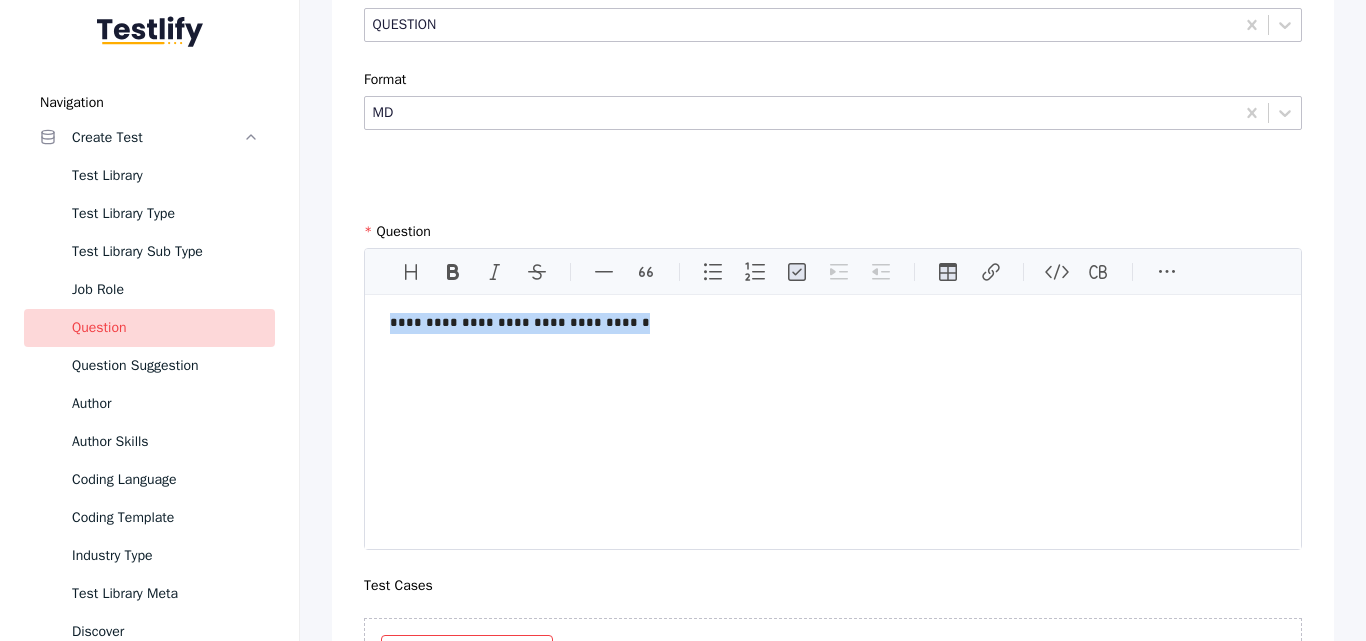 drag, startPoint x: 606, startPoint y: 334, endPoint x: 380, endPoint y: 332, distance: 226.00885 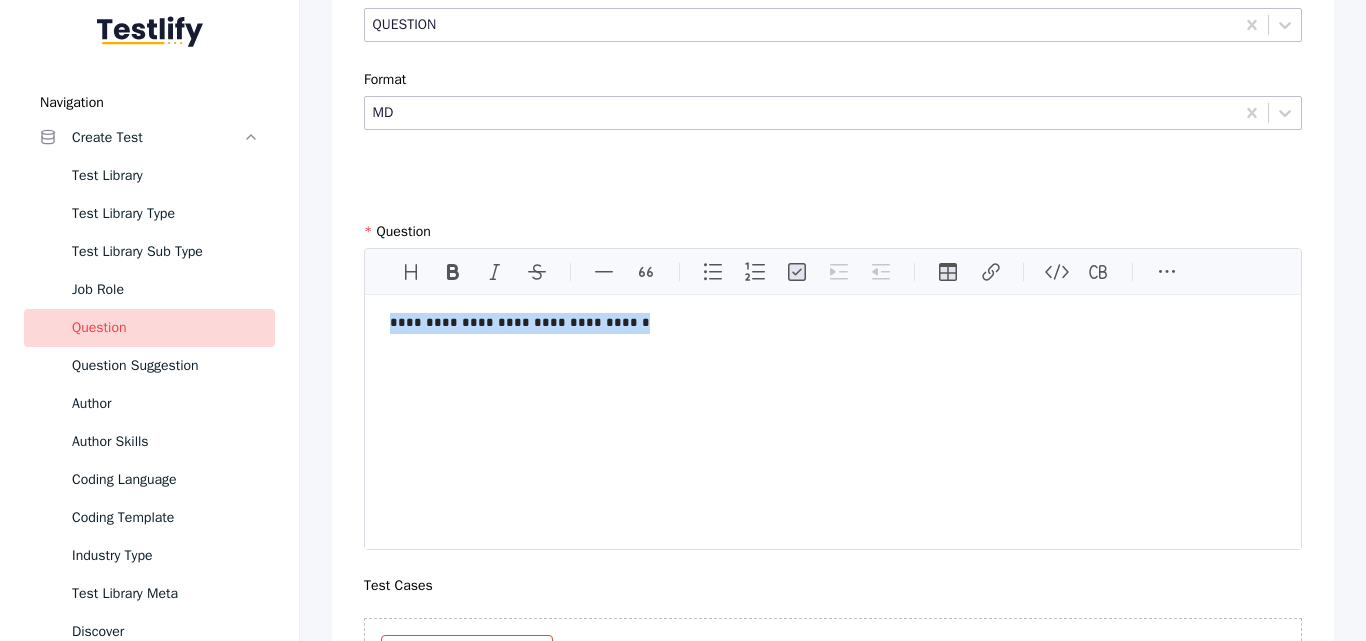 click on "**********" at bounding box center [833, 3270] 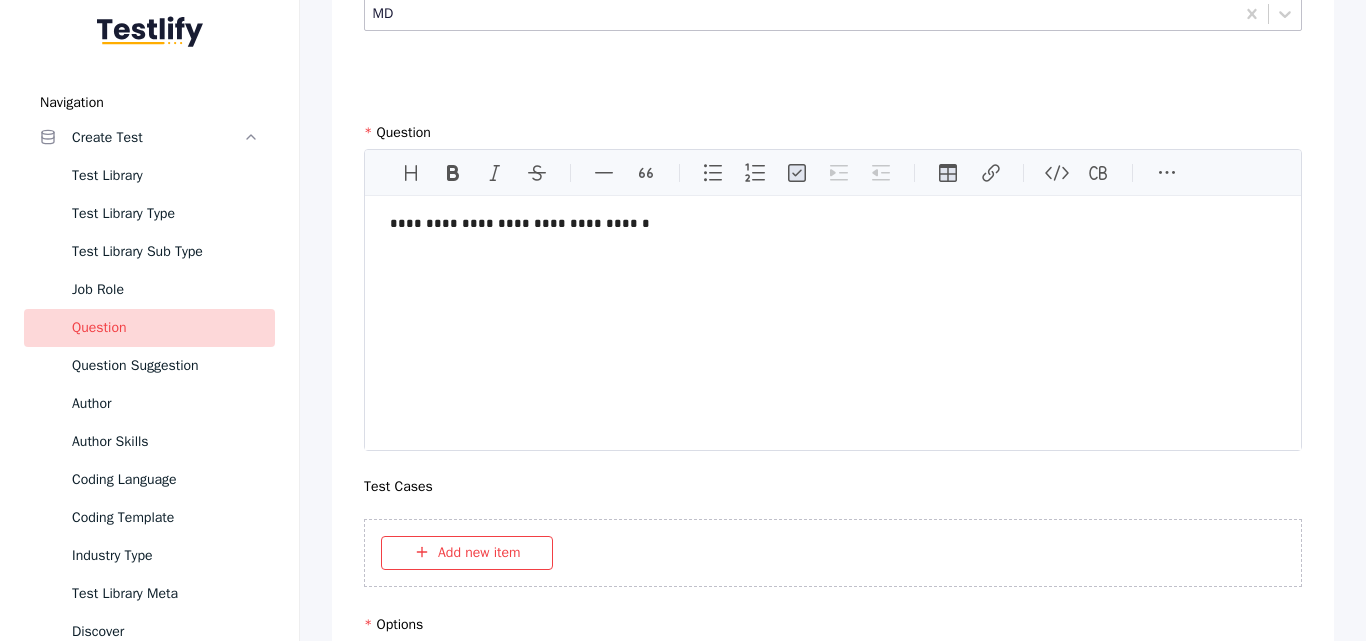 scroll, scrollTop: 906, scrollLeft: 0, axis: vertical 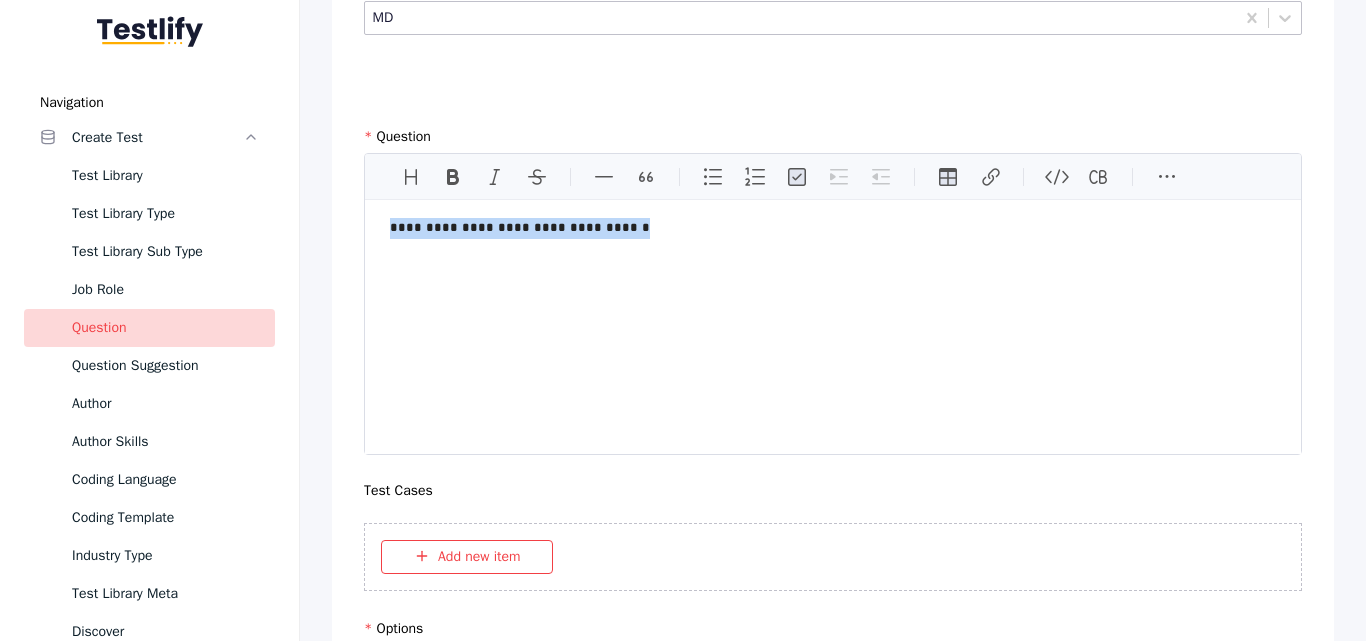 drag, startPoint x: 606, startPoint y: 225, endPoint x: 380, endPoint y: 230, distance: 226.0553 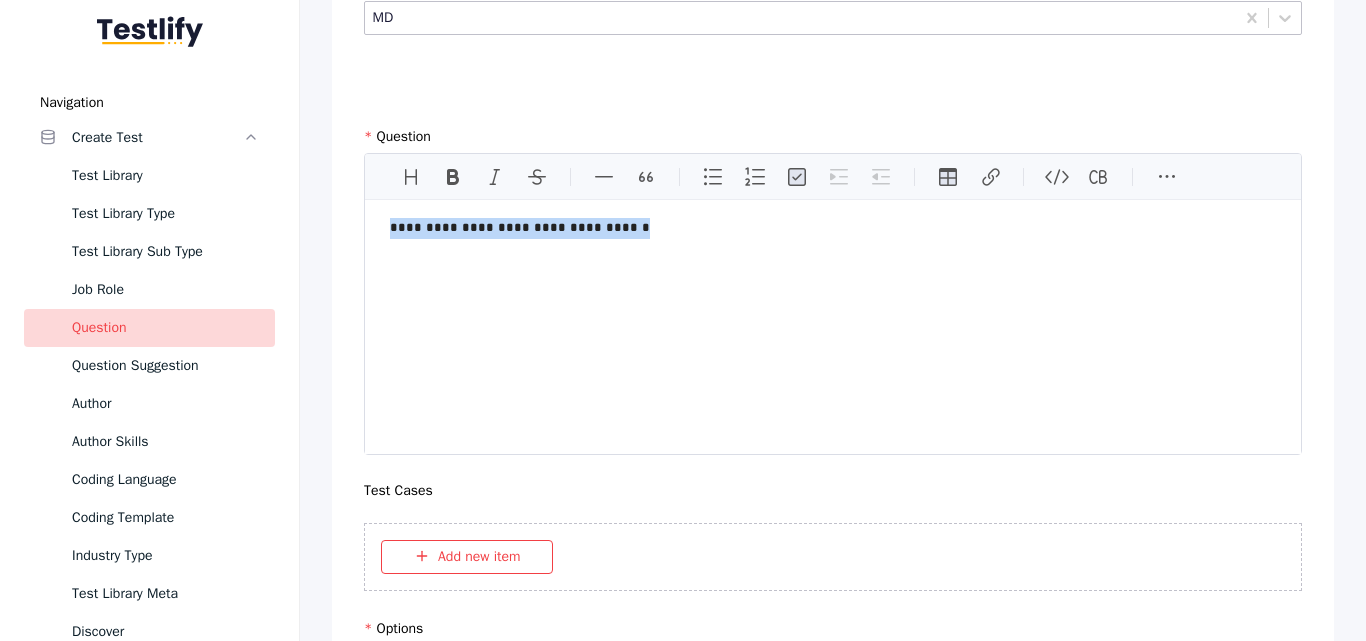 click on "**********" at bounding box center [833, 327] 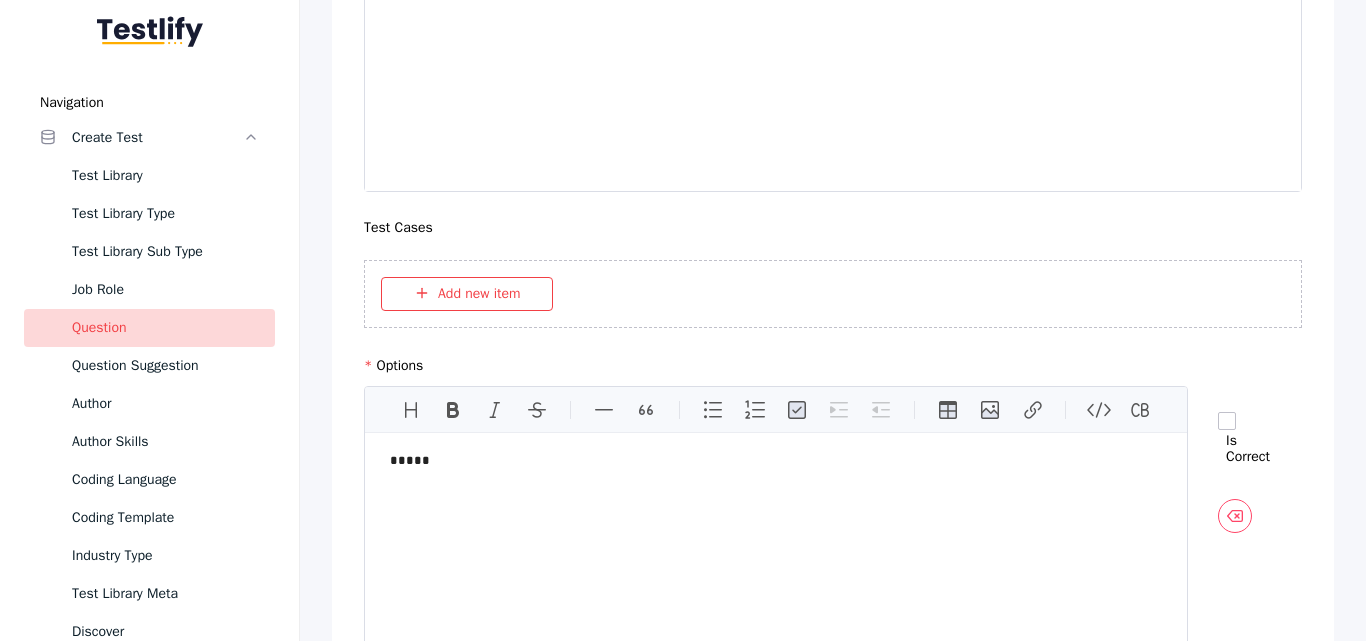 scroll, scrollTop: 1179, scrollLeft: 0, axis: vertical 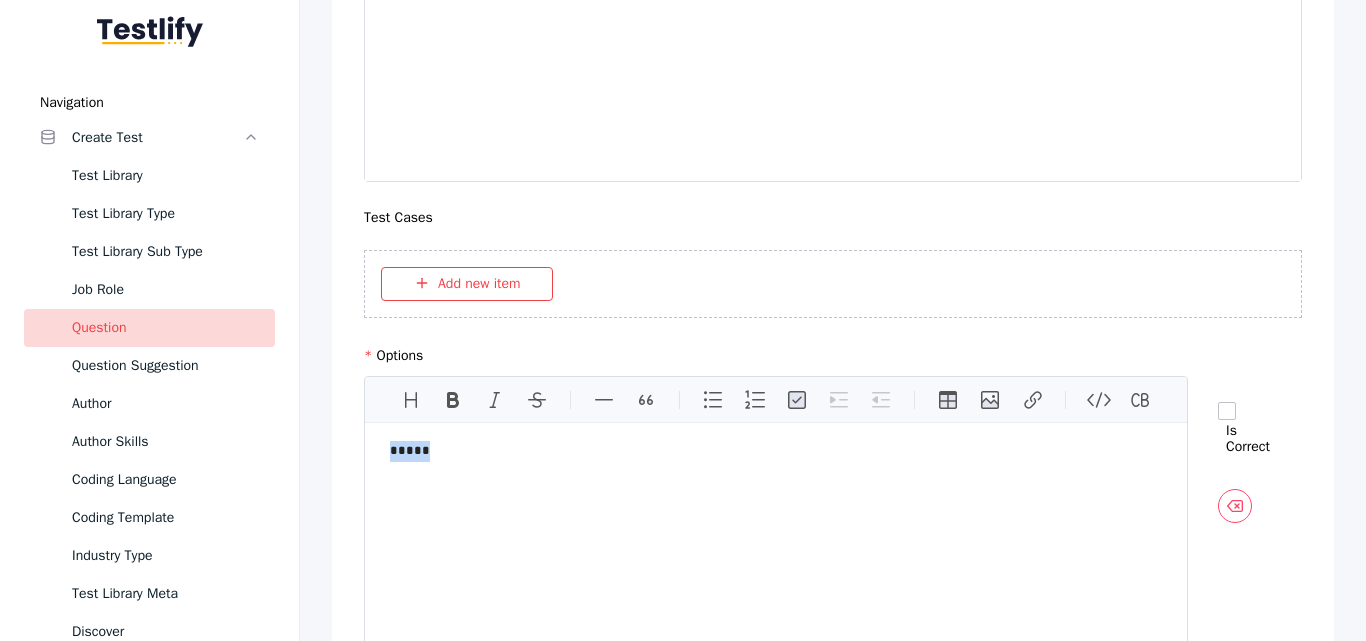 drag, startPoint x: 388, startPoint y: 455, endPoint x: 364, endPoint y: 455, distance: 24 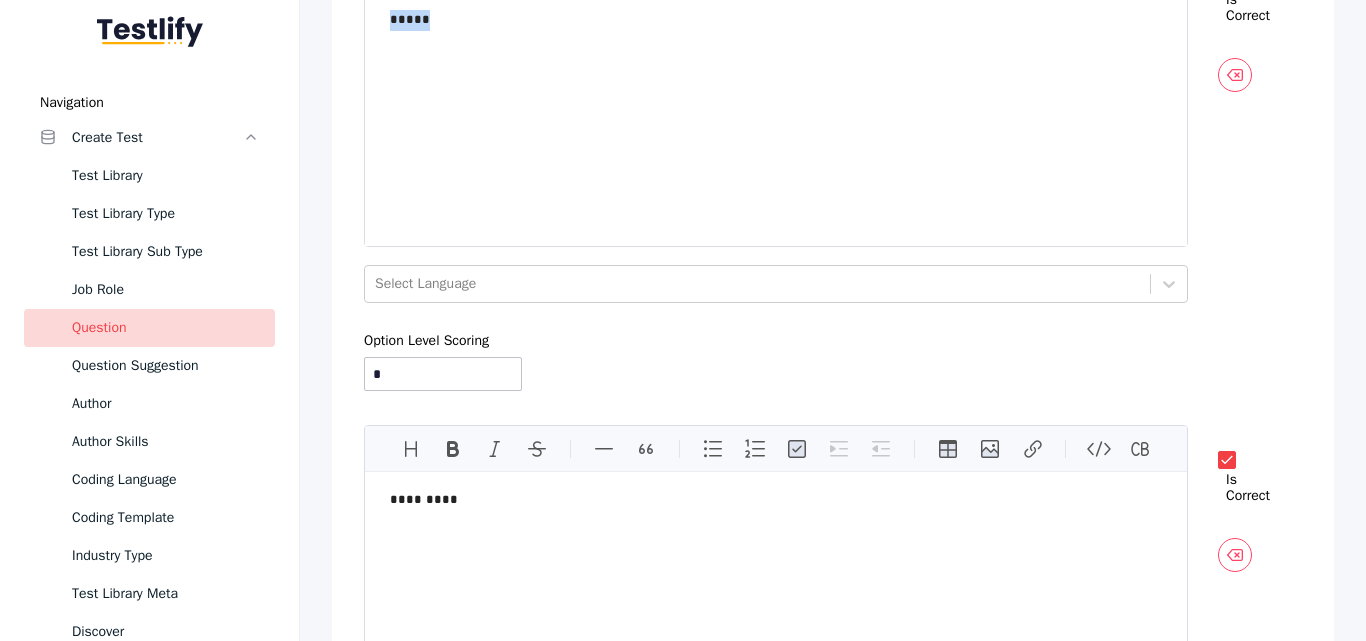 scroll, scrollTop: 1611, scrollLeft: 0, axis: vertical 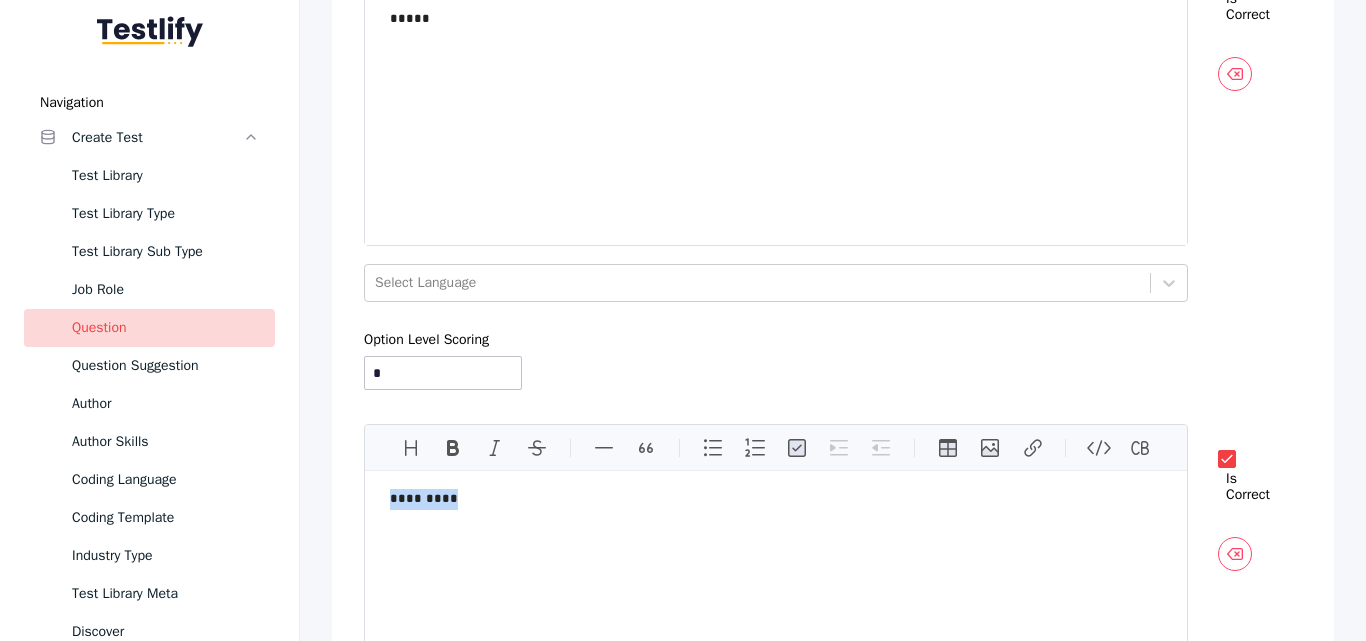 click on "*********" at bounding box center (776, 598) 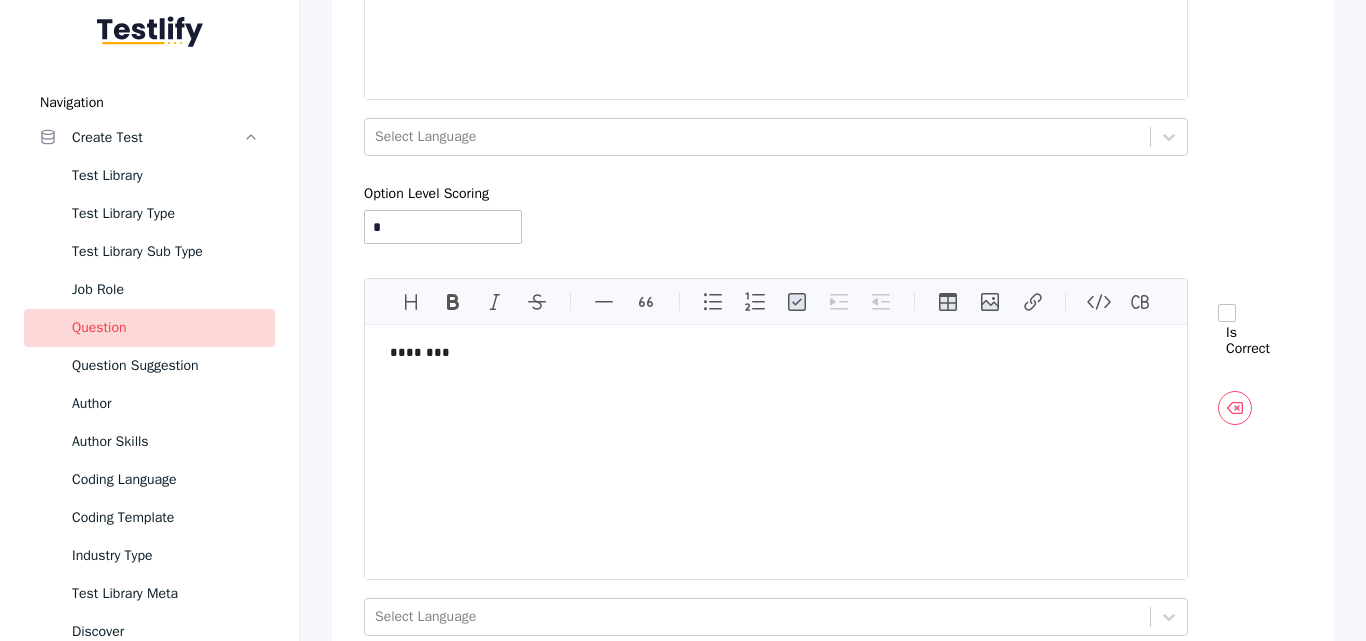 scroll, scrollTop: 2261, scrollLeft: 0, axis: vertical 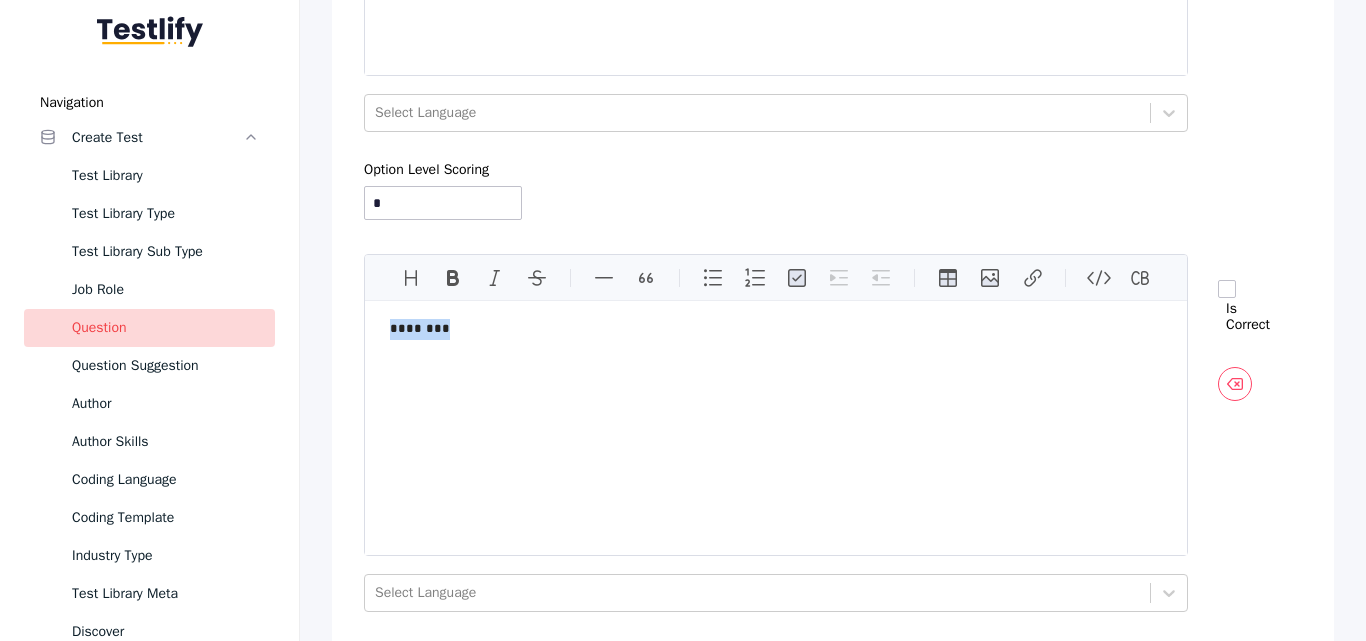 drag, startPoint x: 436, startPoint y: 328, endPoint x: 377, endPoint y: 328, distance: 59 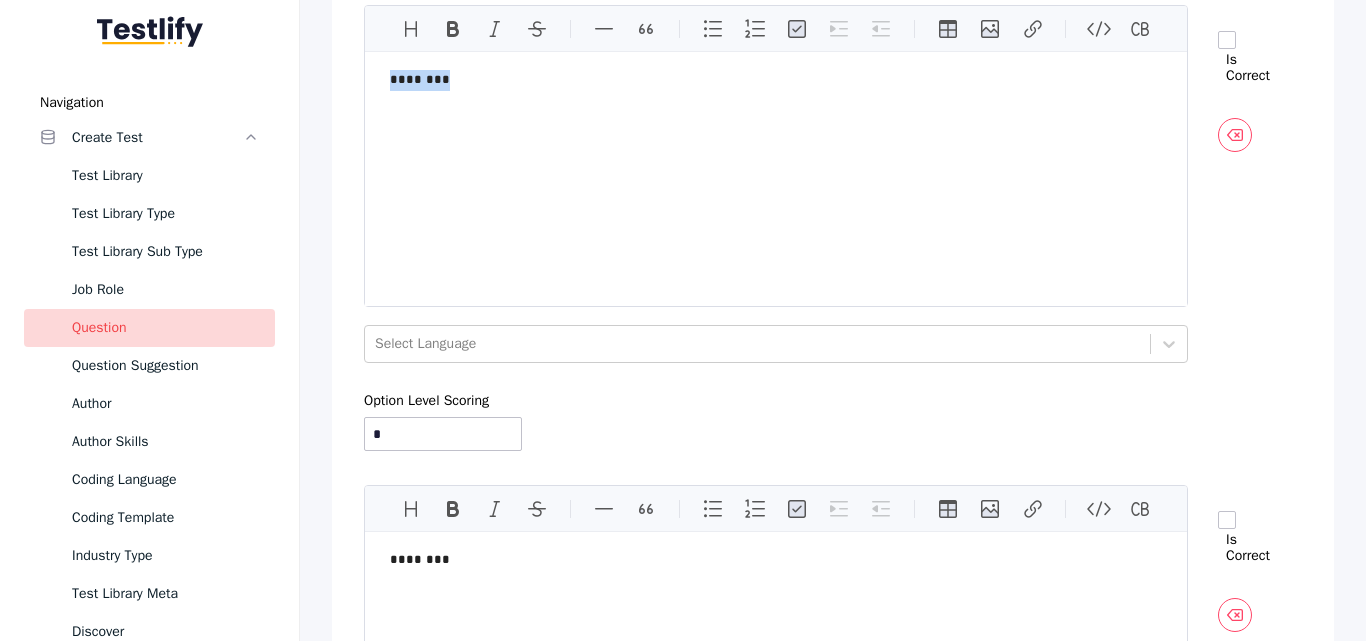 scroll, scrollTop: 2553, scrollLeft: 0, axis: vertical 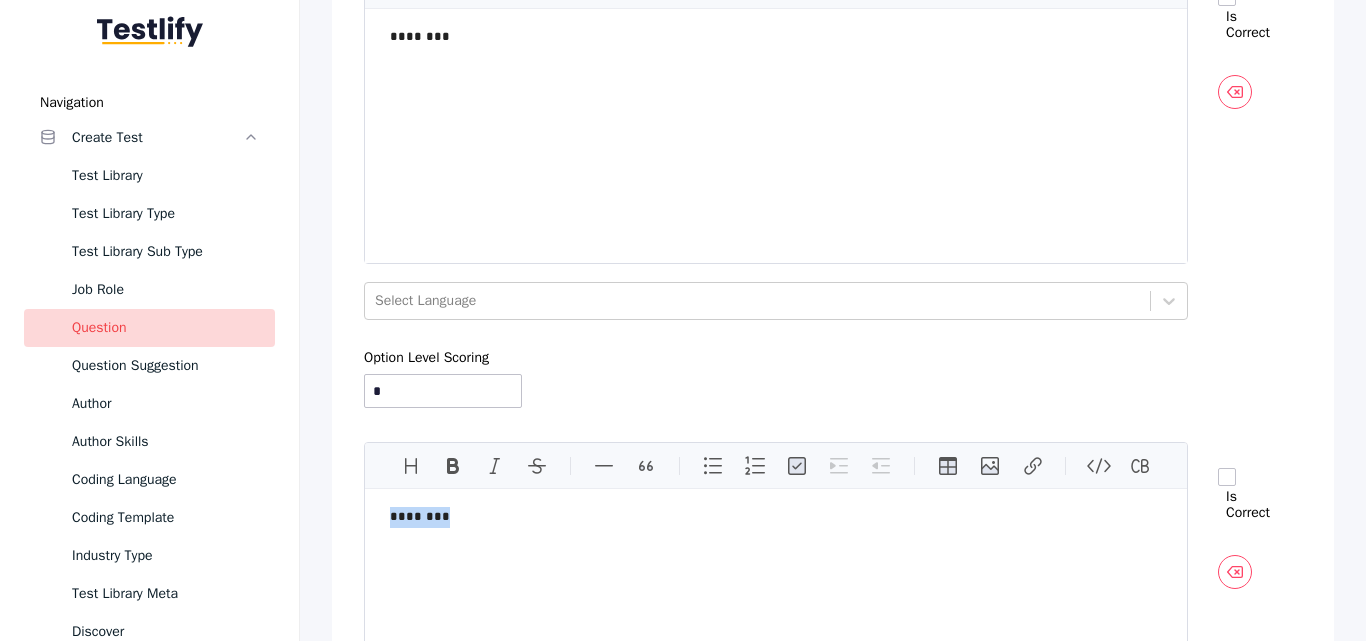 drag, startPoint x: 444, startPoint y: 515, endPoint x: 355, endPoint y: 526, distance: 89.6772 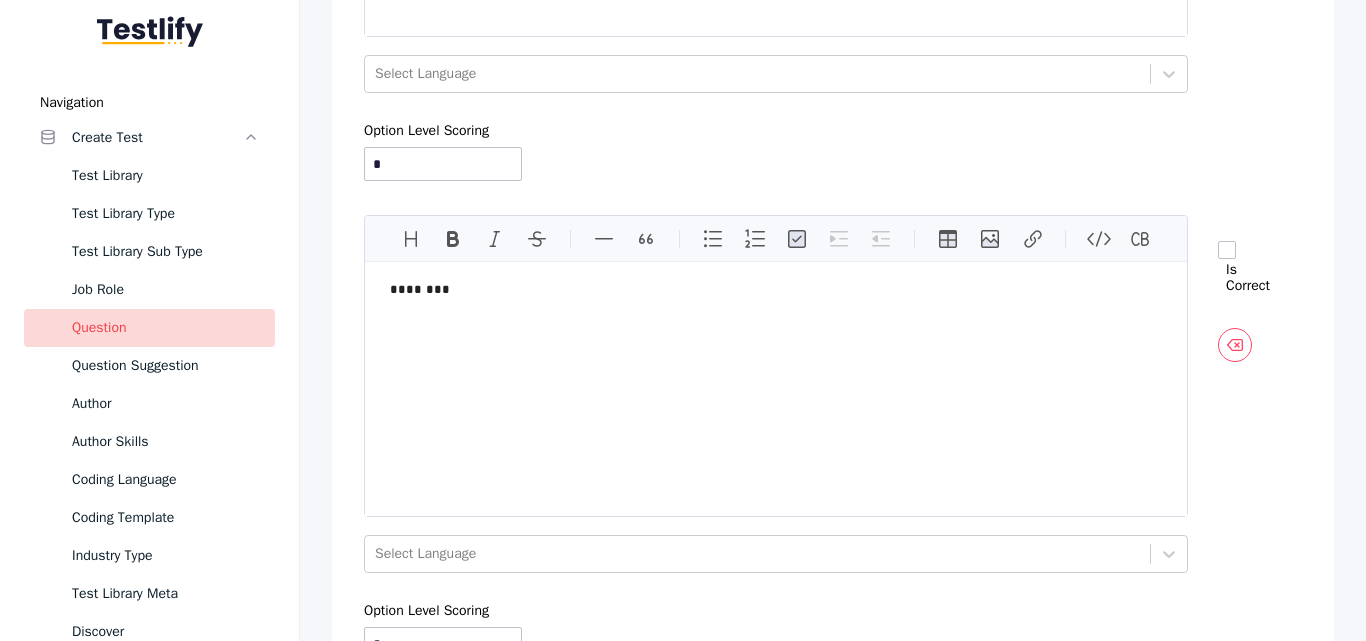 scroll, scrollTop: 2244, scrollLeft: 0, axis: vertical 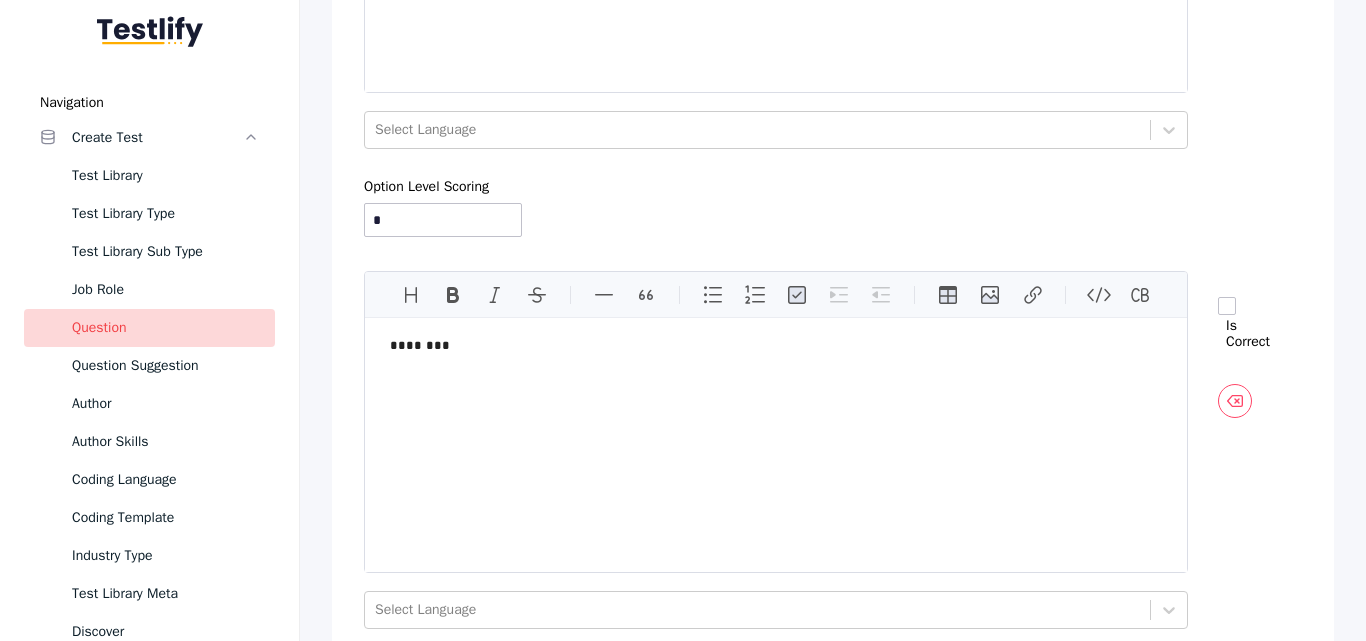 click on "Option Level Scoring *" at bounding box center (776, 208) 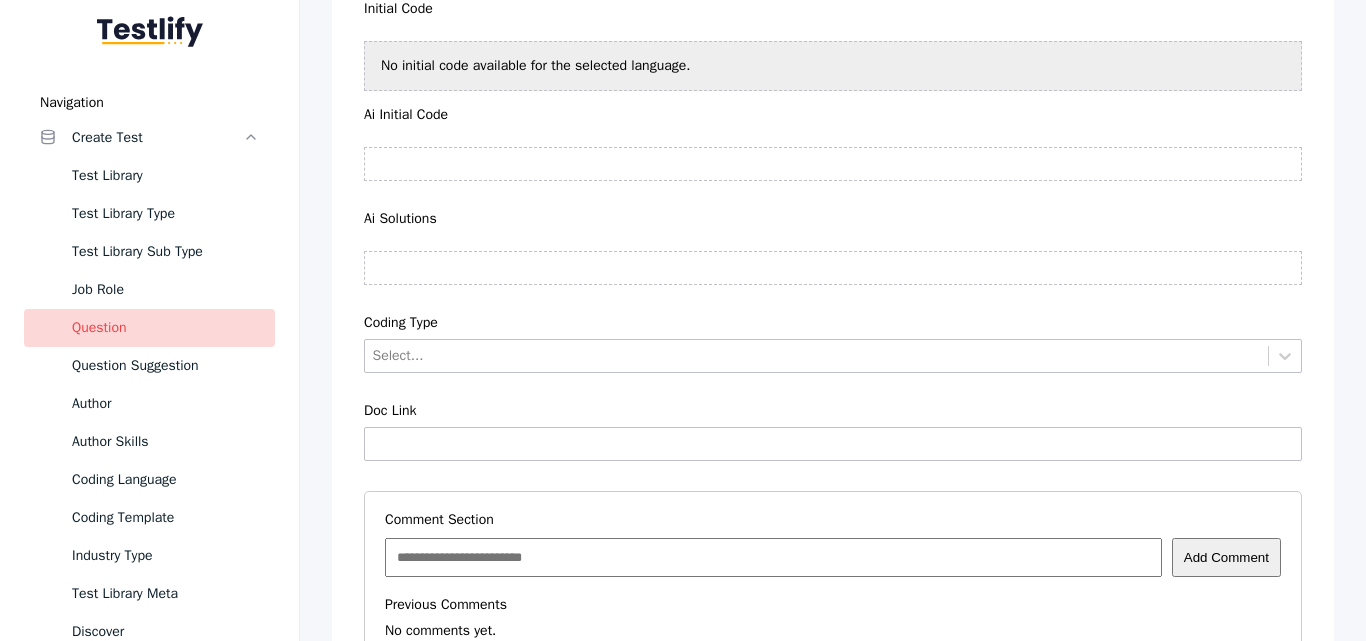 scroll, scrollTop: 7397, scrollLeft: 0, axis: vertical 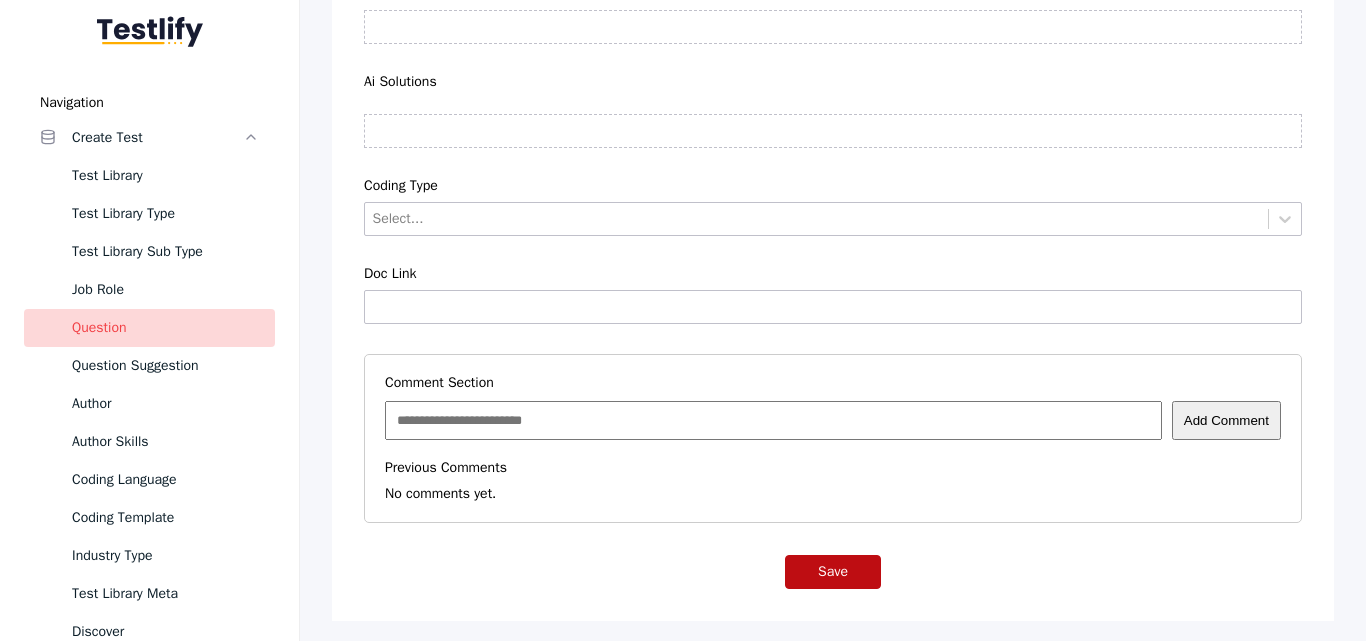 click on "Save" at bounding box center [833, 572] 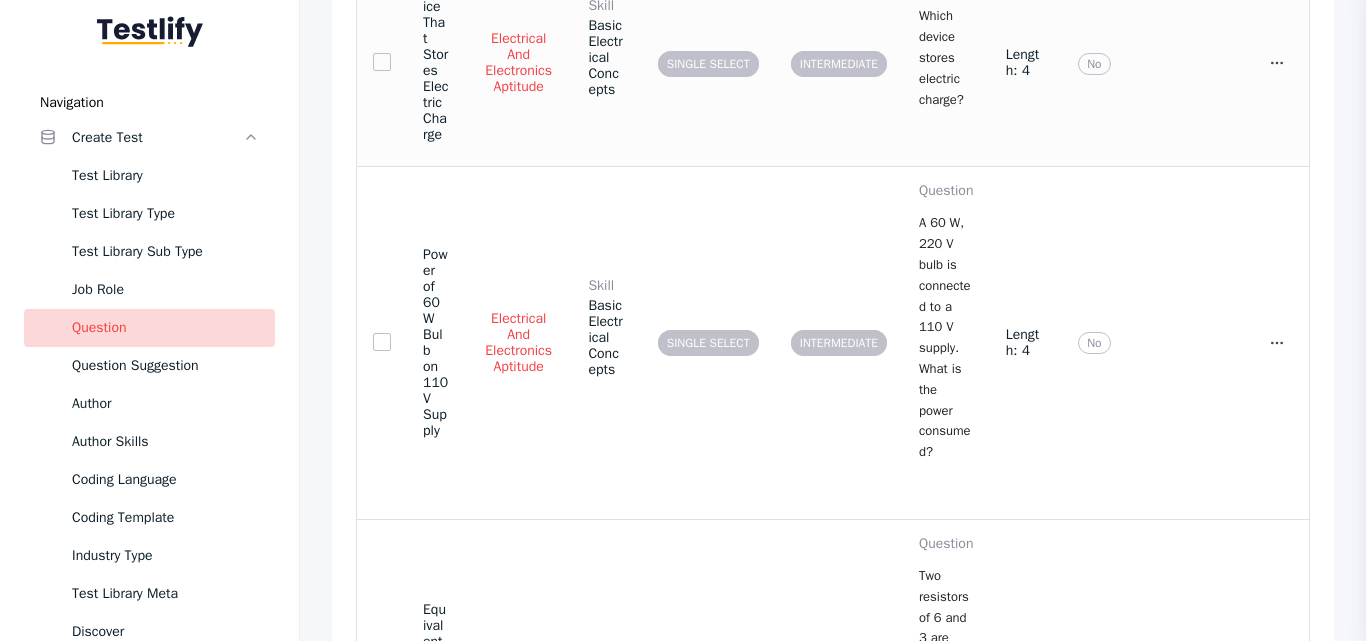 scroll, scrollTop: 1036, scrollLeft: 0, axis: vertical 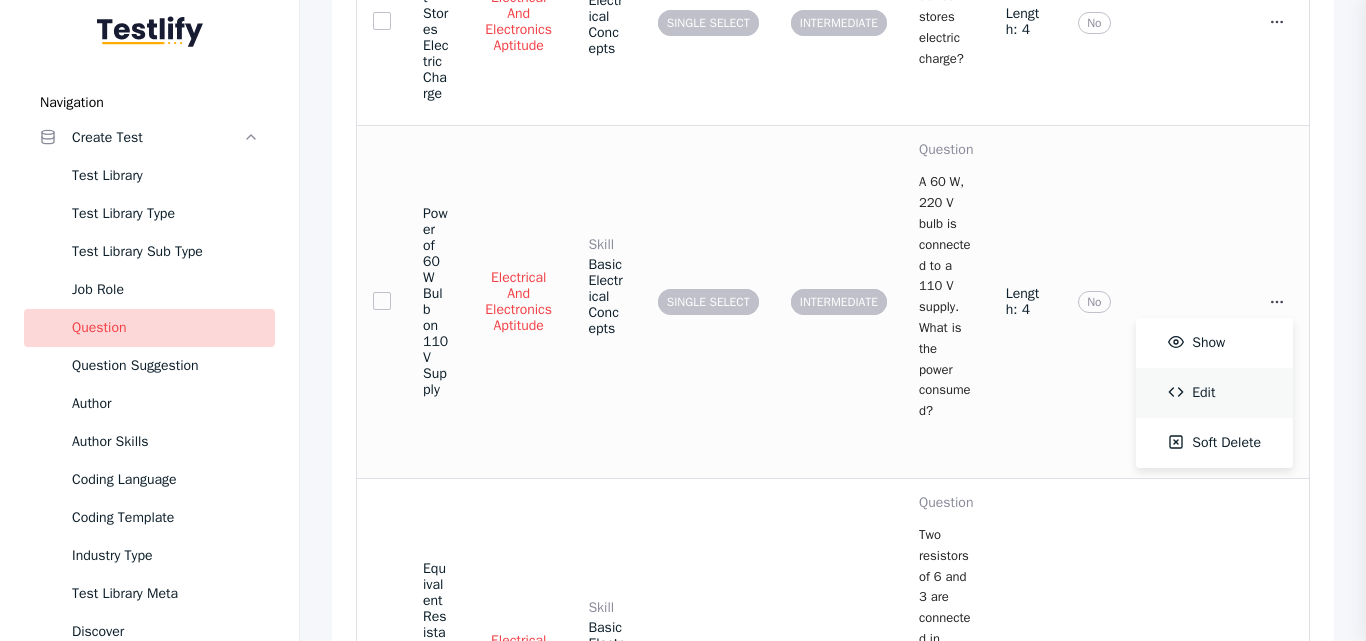 click on "Edit" at bounding box center [1214, 393] 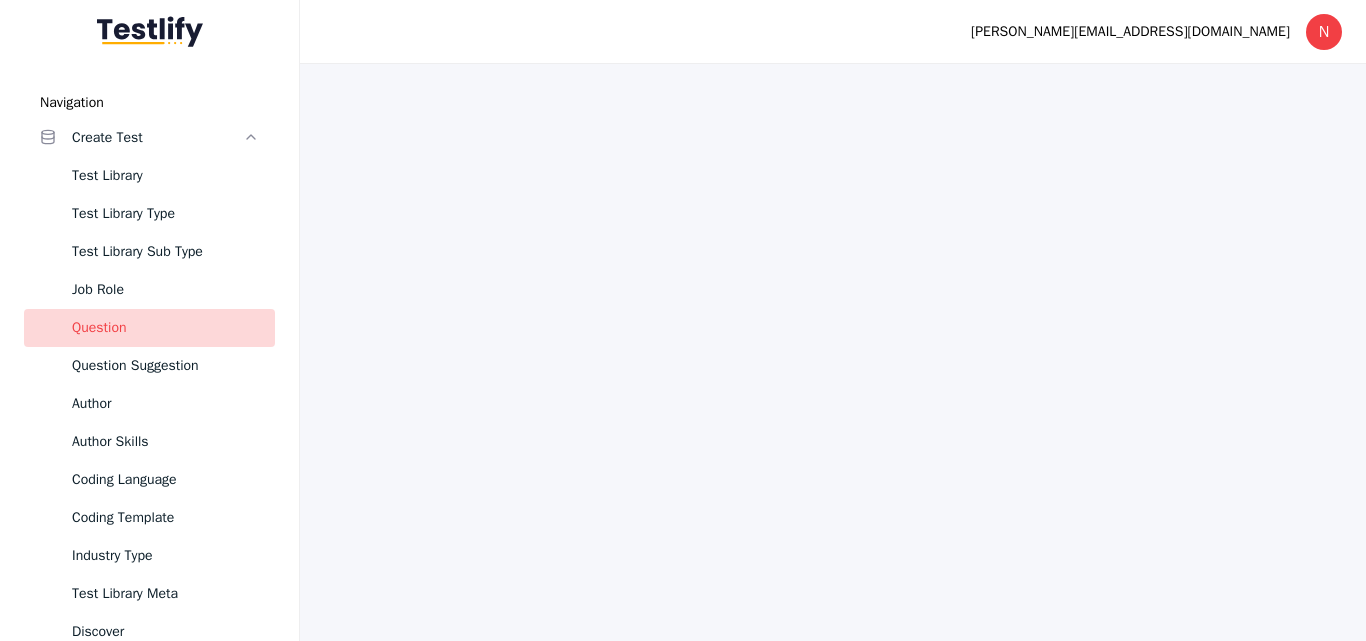 scroll, scrollTop: 0, scrollLeft: 0, axis: both 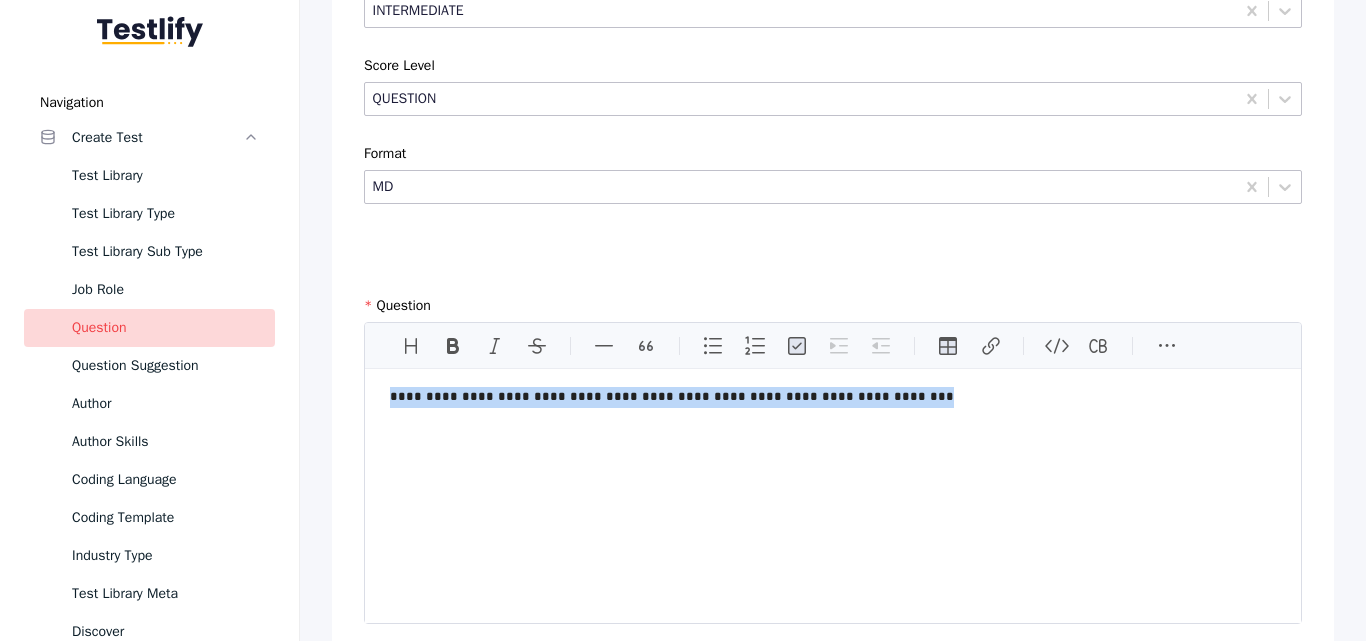 drag, startPoint x: 873, startPoint y: 397, endPoint x: 266, endPoint y: 442, distance: 608.6658 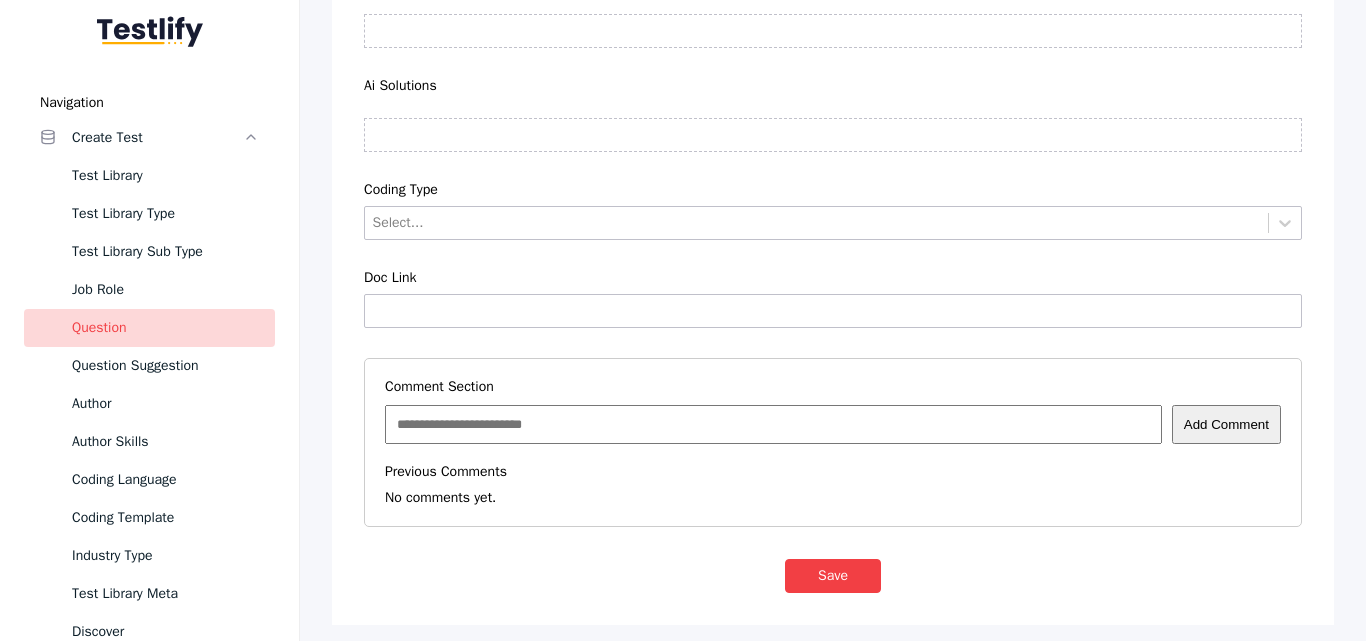 scroll, scrollTop: 7397, scrollLeft: 0, axis: vertical 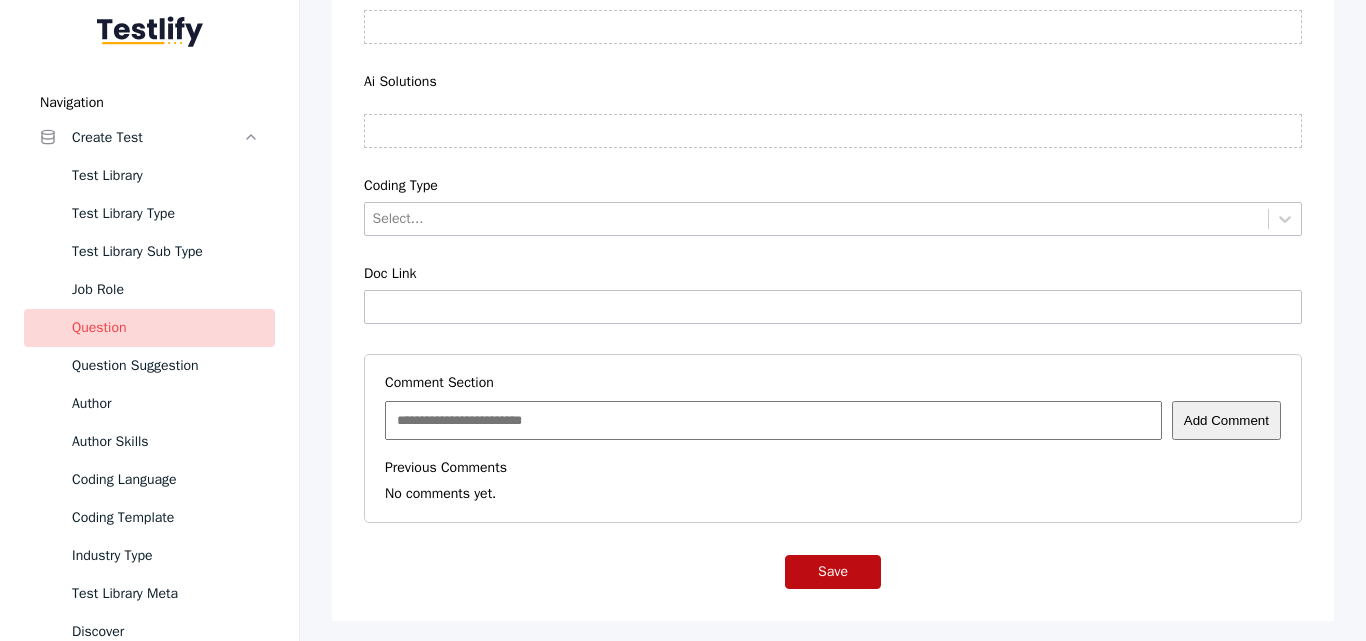 click on "Save" at bounding box center [833, 572] 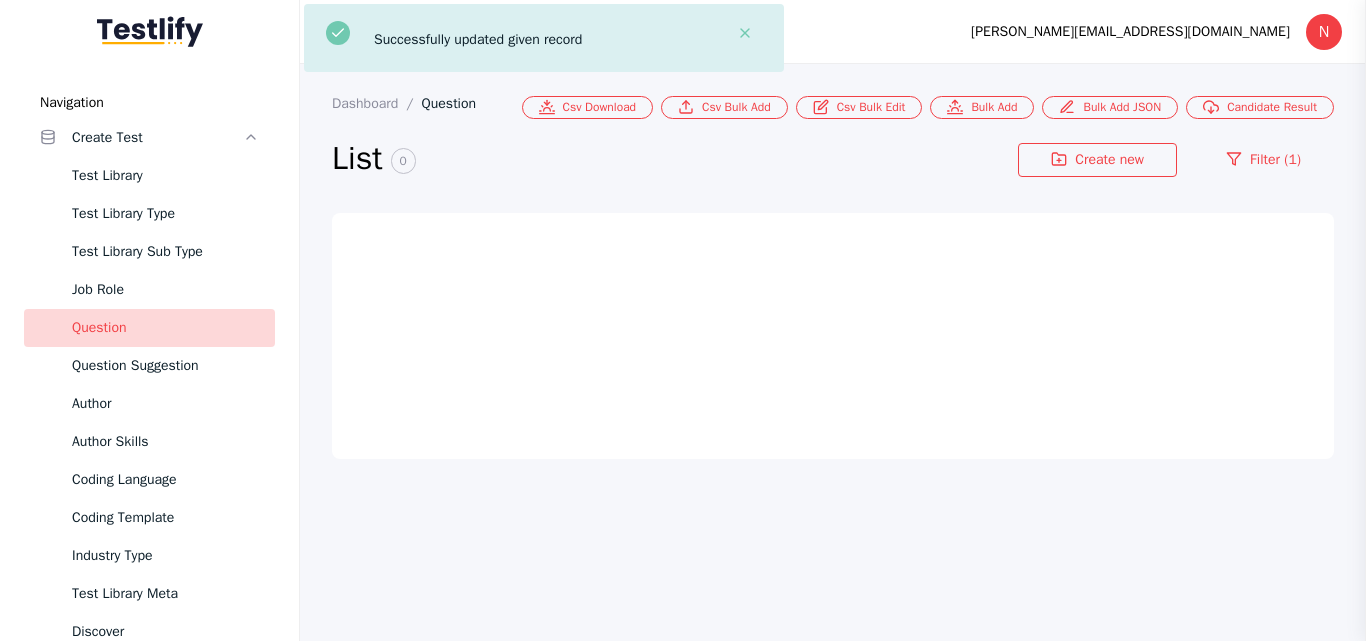scroll, scrollTop: 0, scrollLeft: 0, axis: both 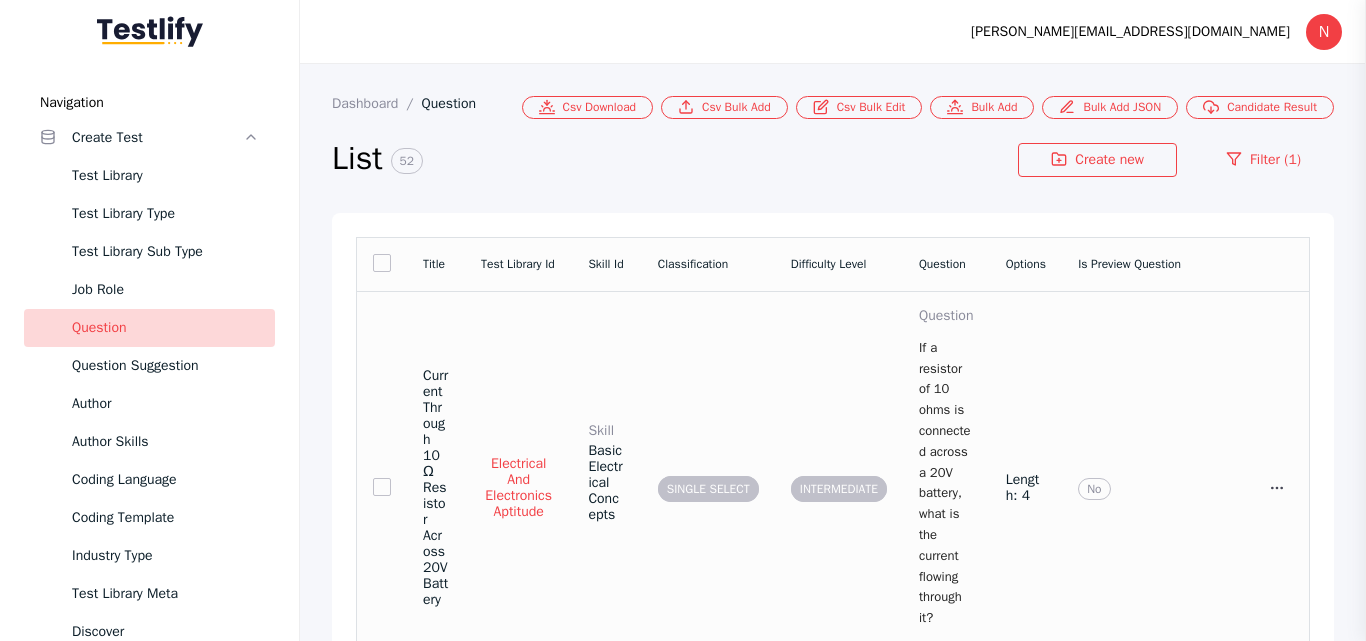 click on "Current Through 10Ω Resistor Across 20V Battery" at bounding box center [436, 488] 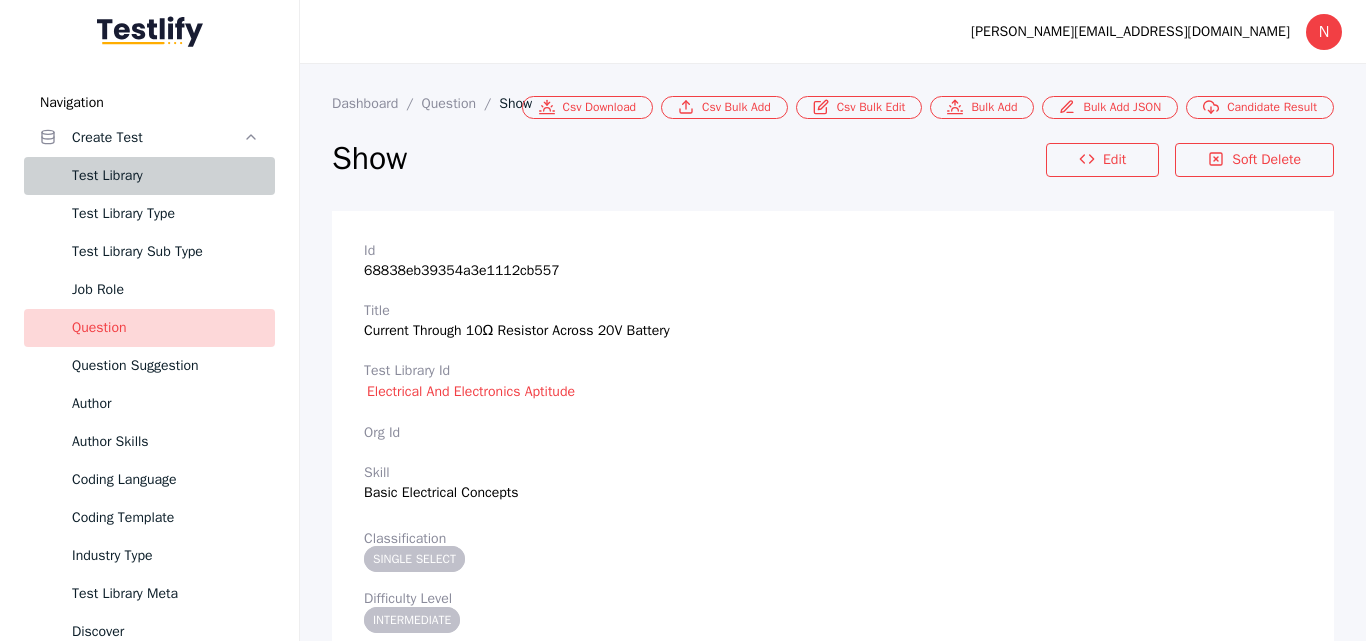 click on "Test Library" at bounding box center [165, 176] 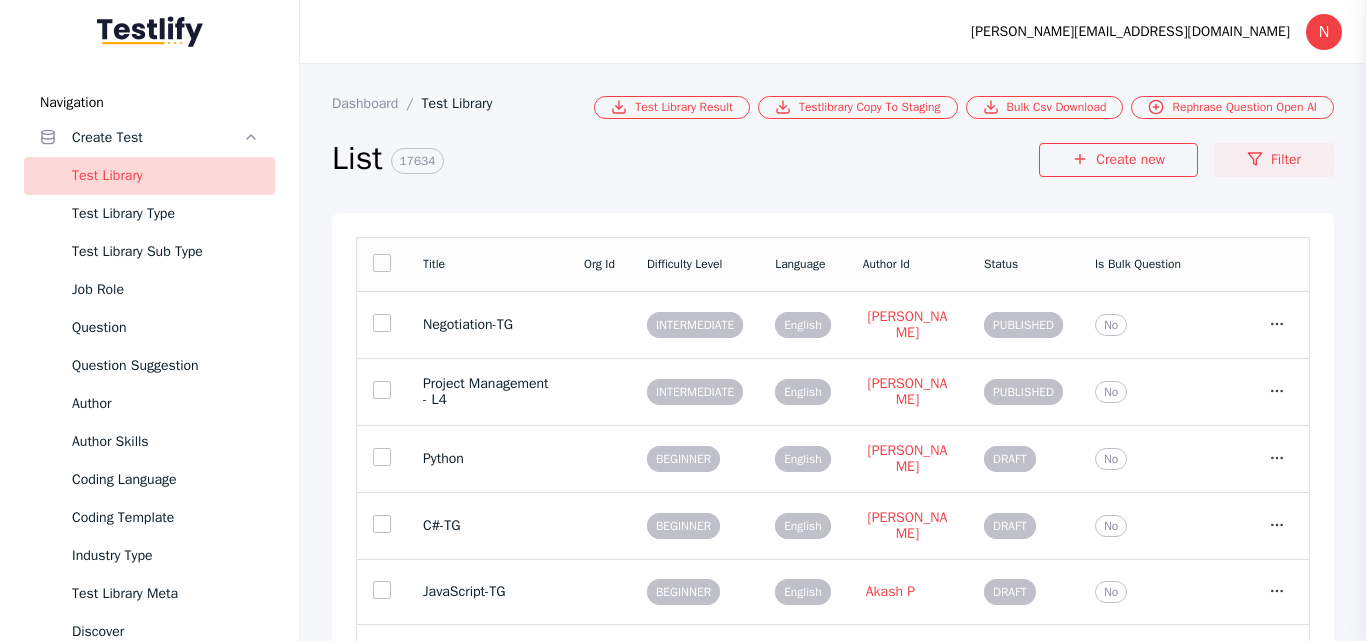click 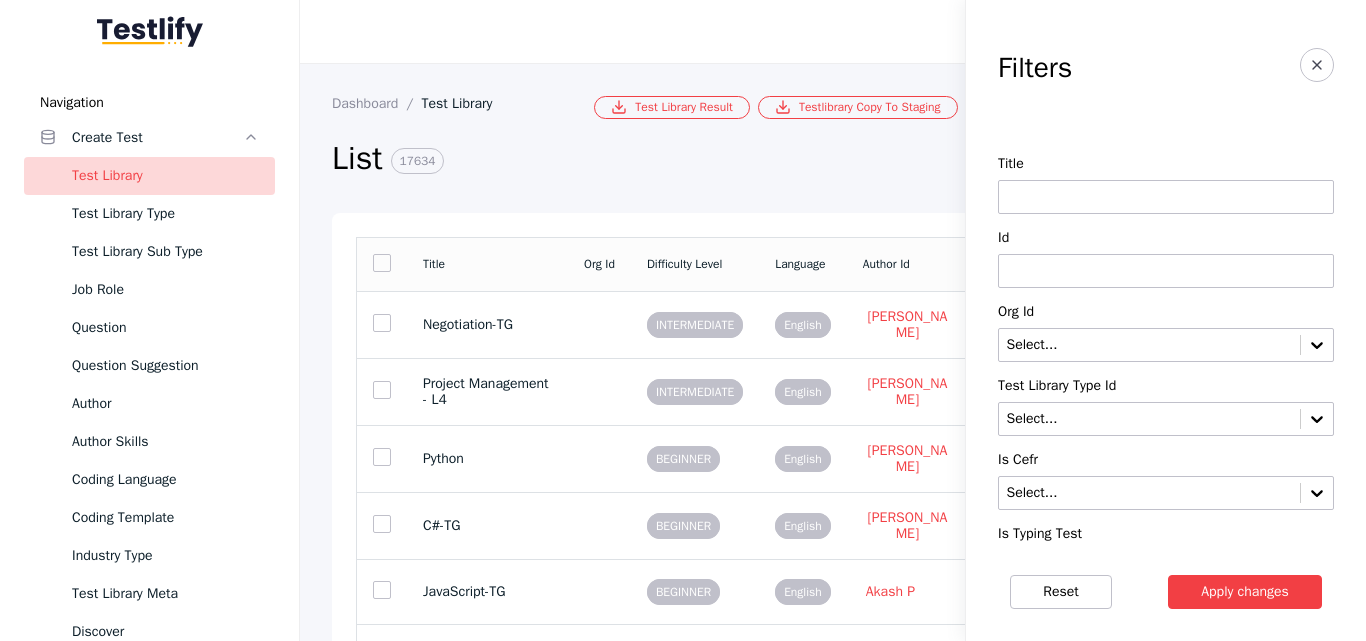 click at bounding box center [1166, 197] 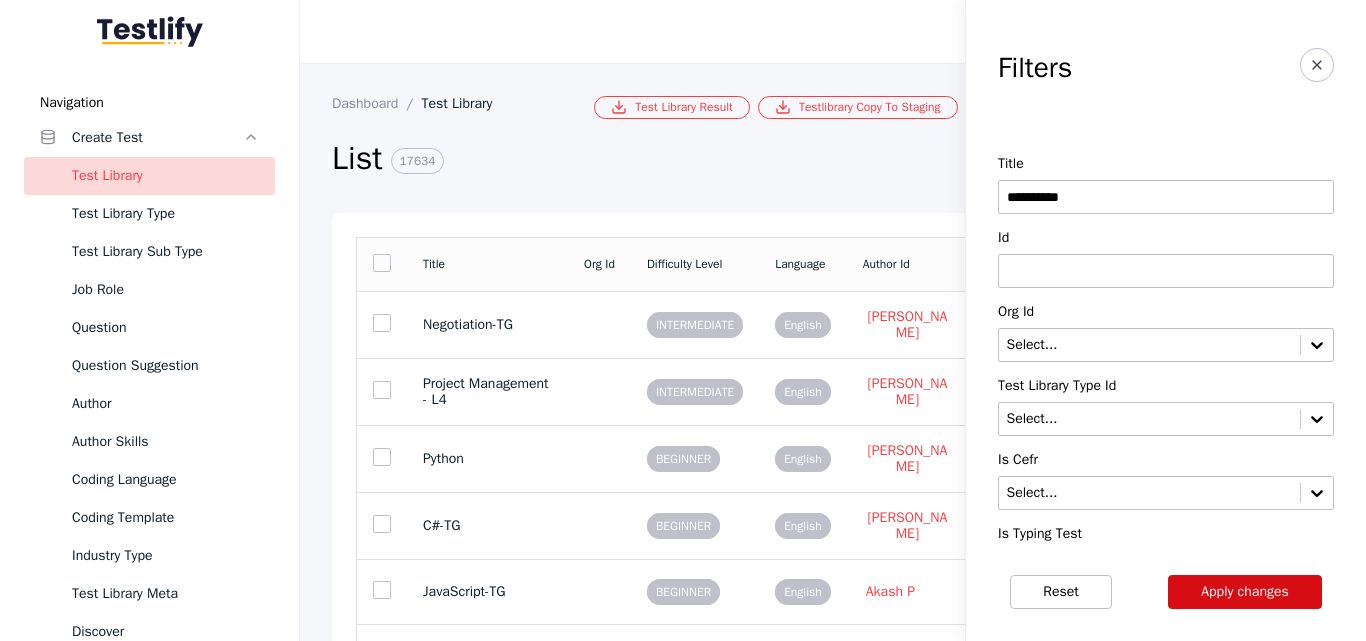 type on "**********" 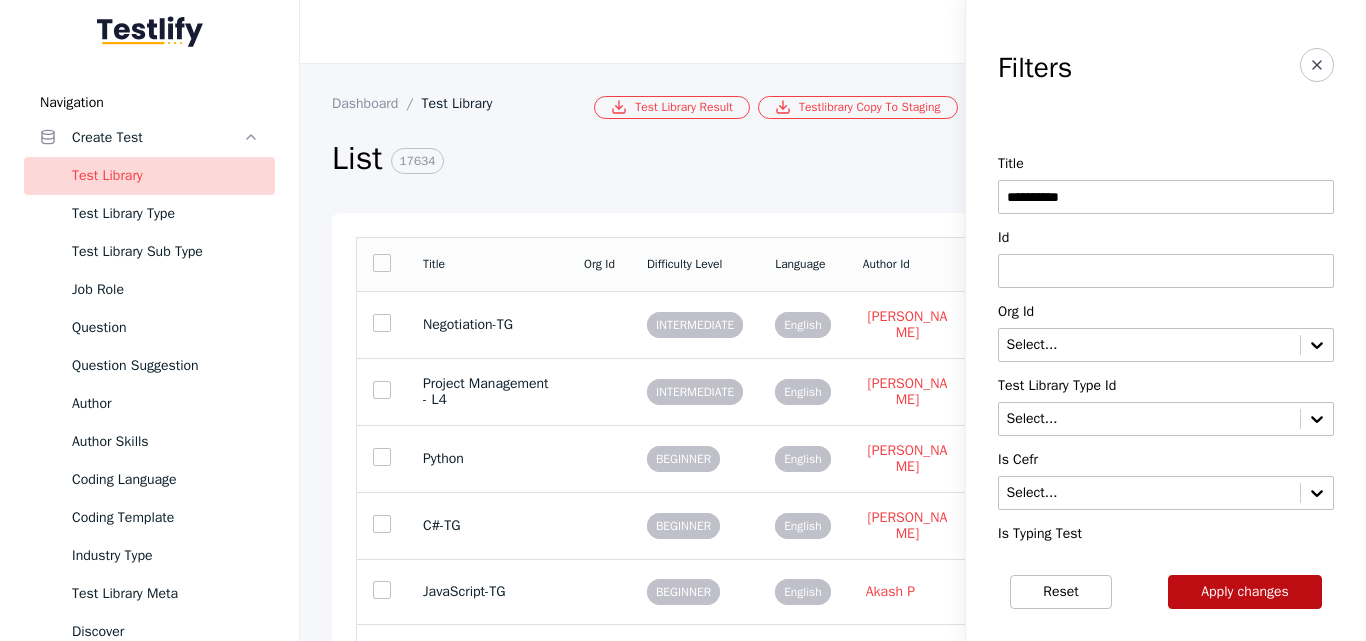 click on "Apply changes" at bounding box center (1245, 592) 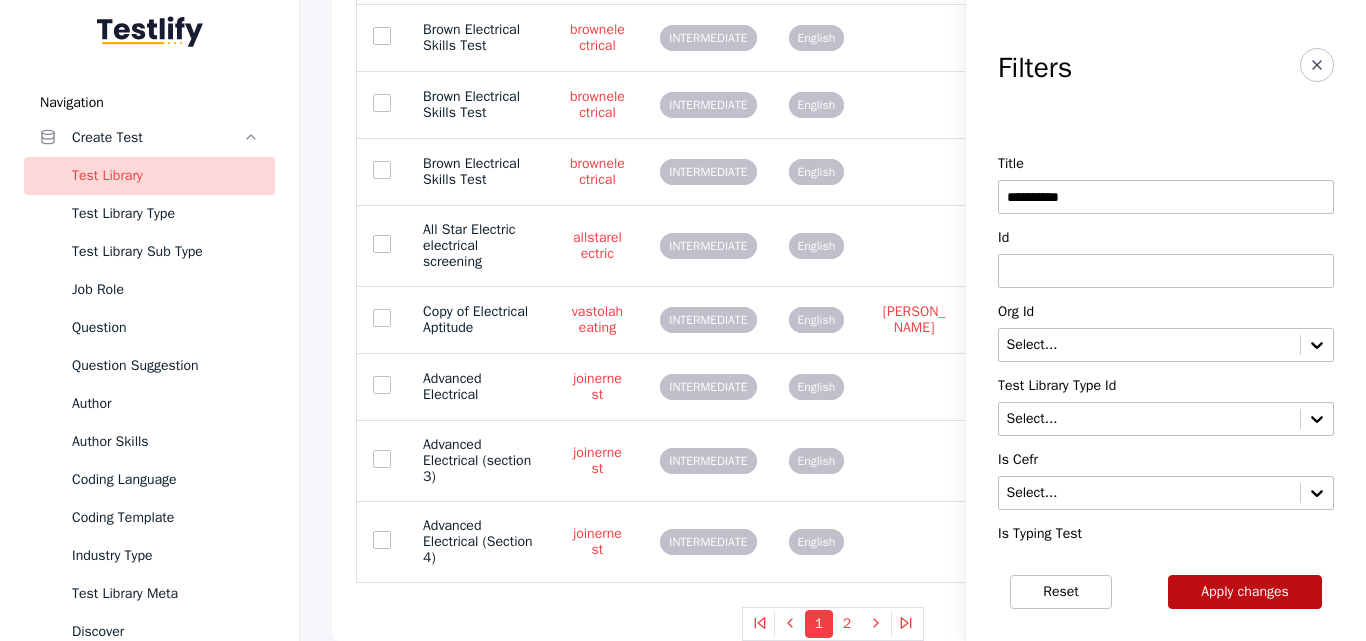 scroll, scrollTop: 480, scrollLeft: 0, axis: vertical 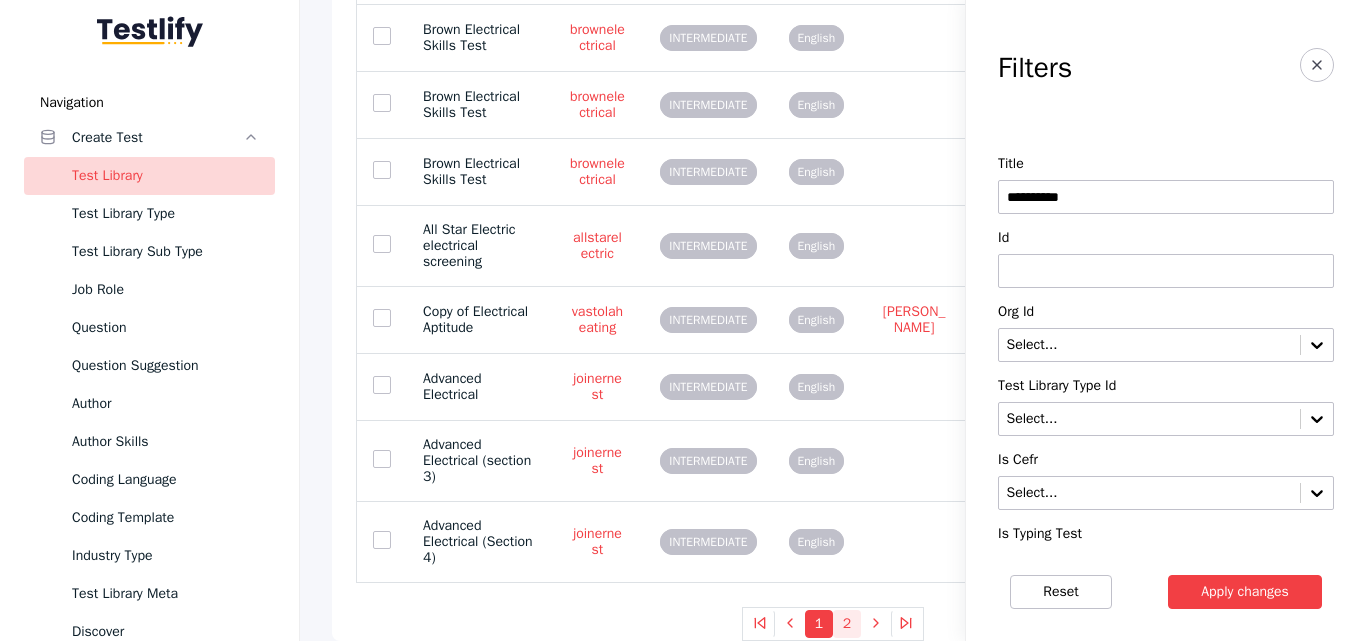 click on "2" at bounding box center [847, 624] 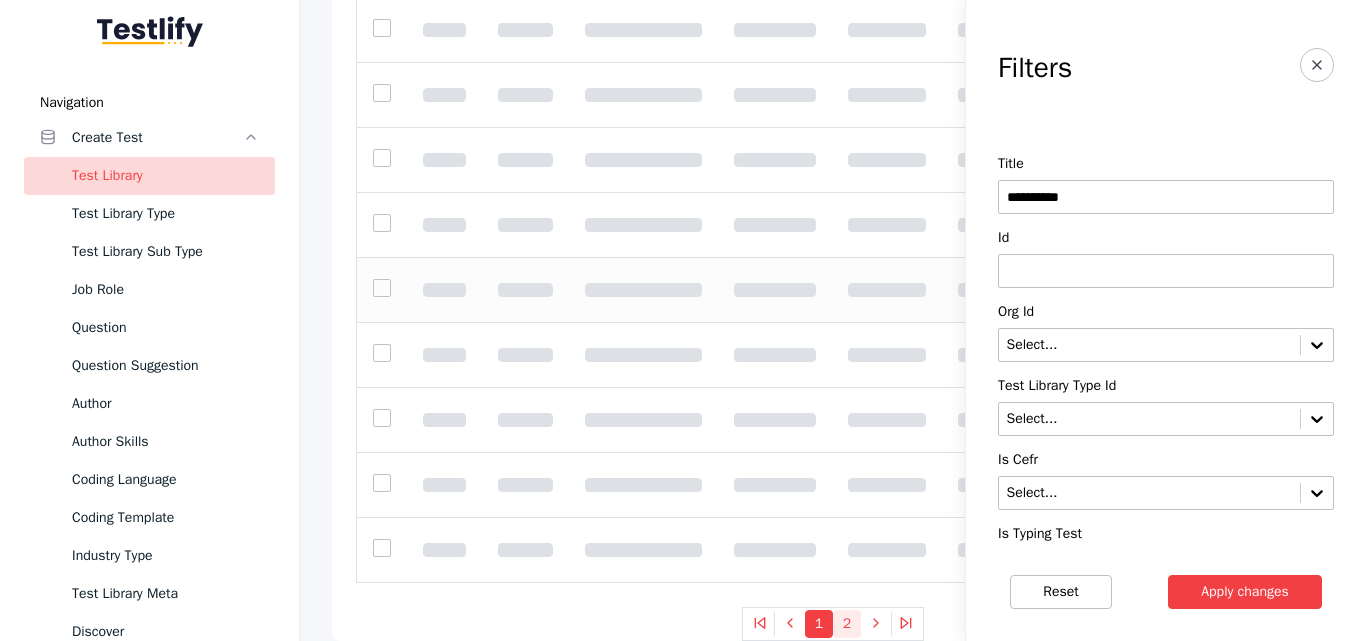 scroll, scrollTop: 56, scrollLeft: 0, axis: vertical 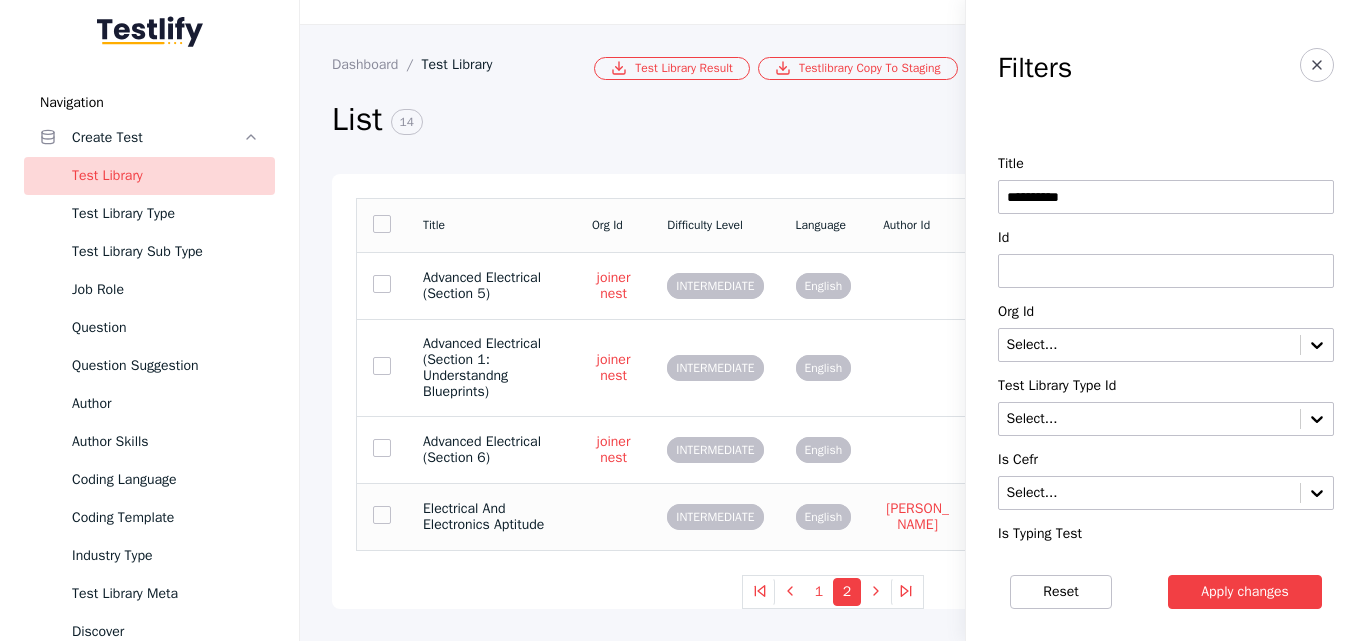 click on "Electrical And Electronics Aptitude" at bounding box center [491, 517] 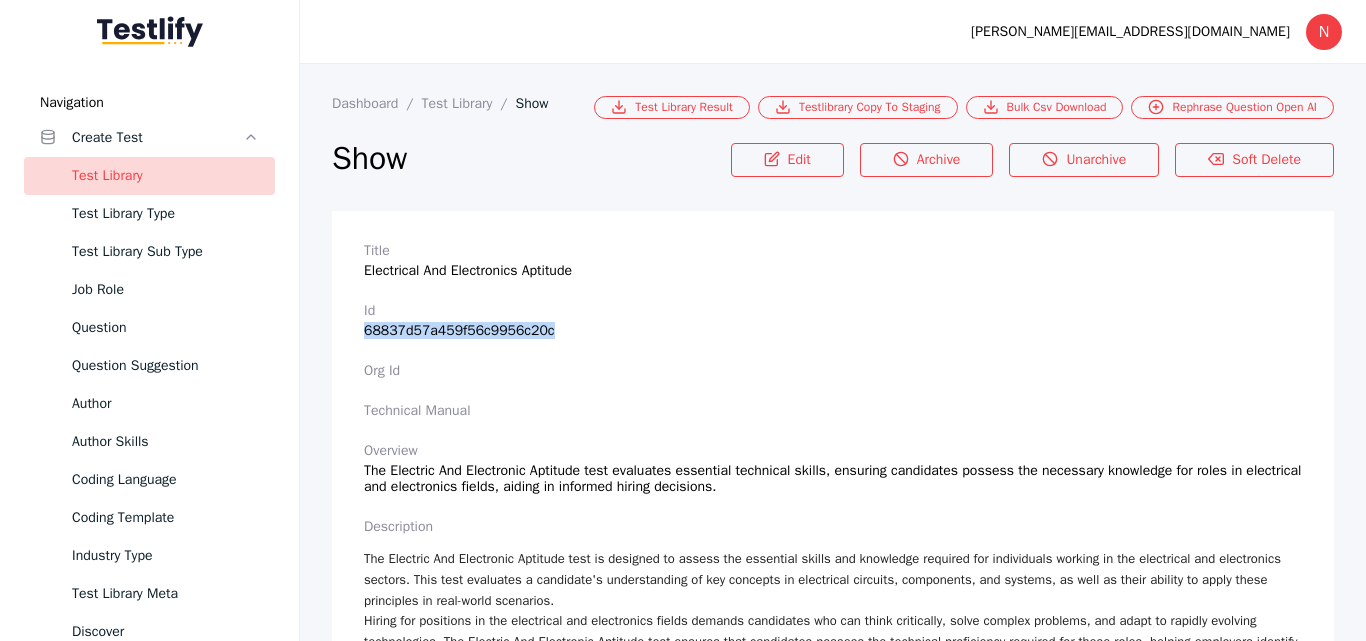 drag, startPoint x: 545, startPoint y: 327, endPoint x: 356, endPoint y: 333, distance: 189.09521 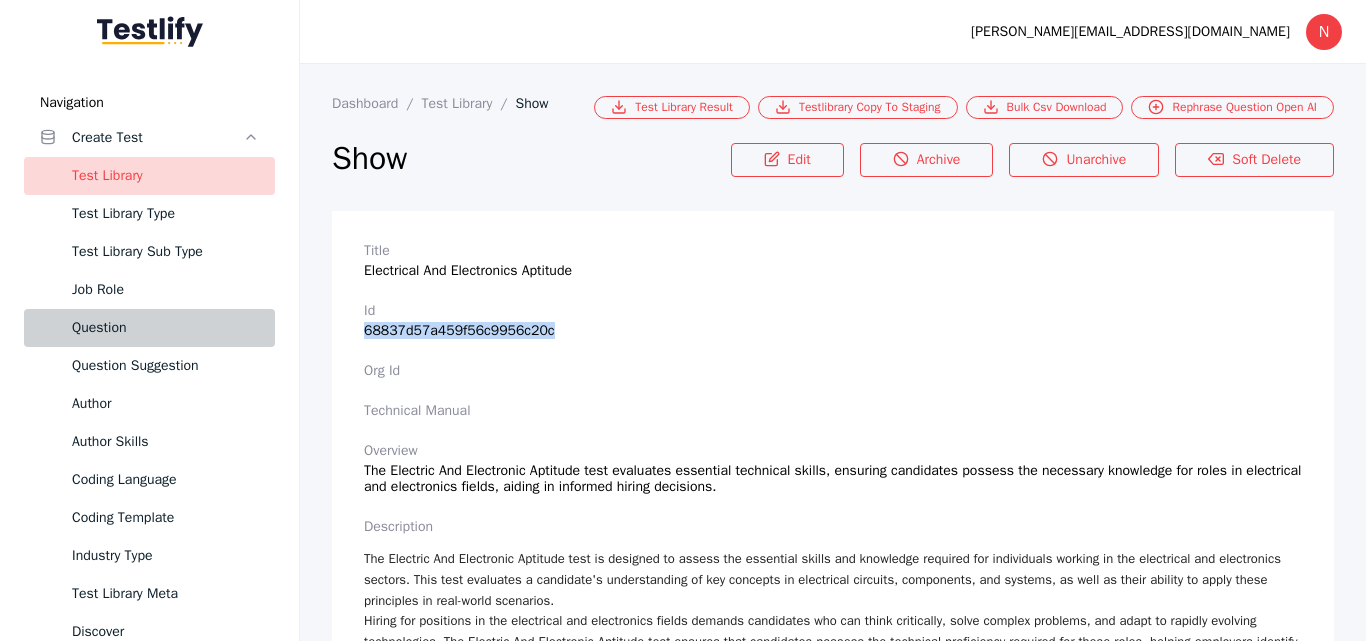 click on "Question" at bounding box center (165, 328) 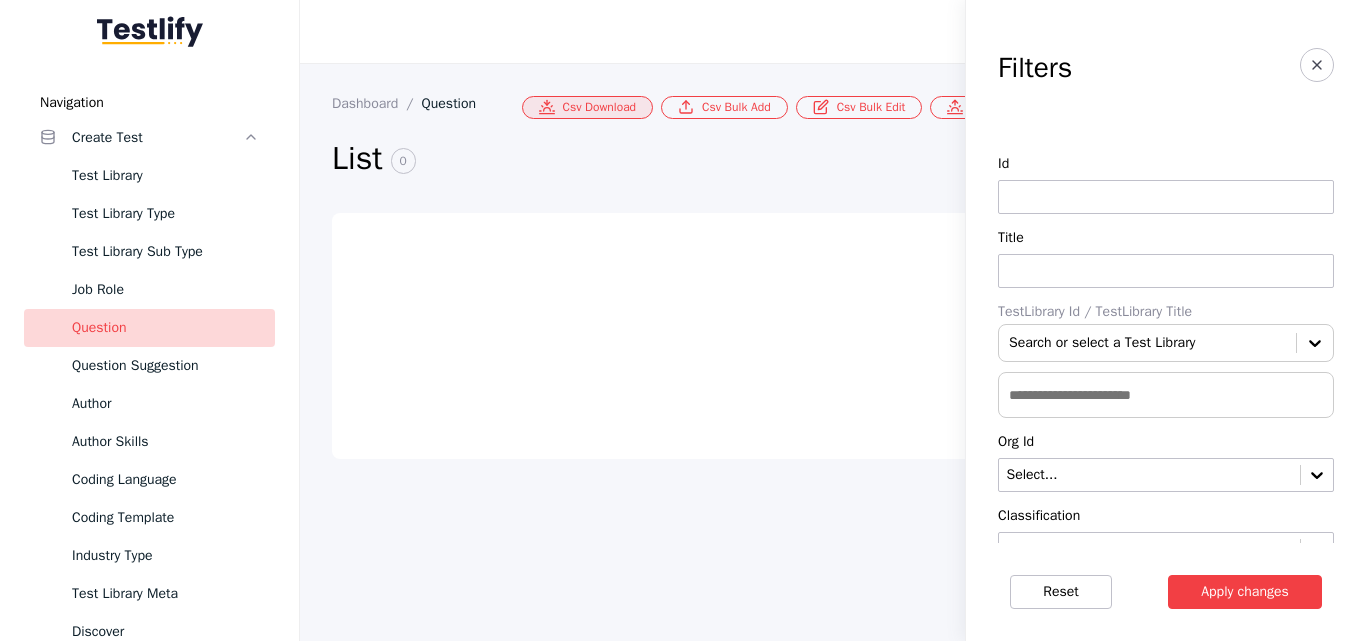 click on "Csv Download" at bounding box center [588, 107] 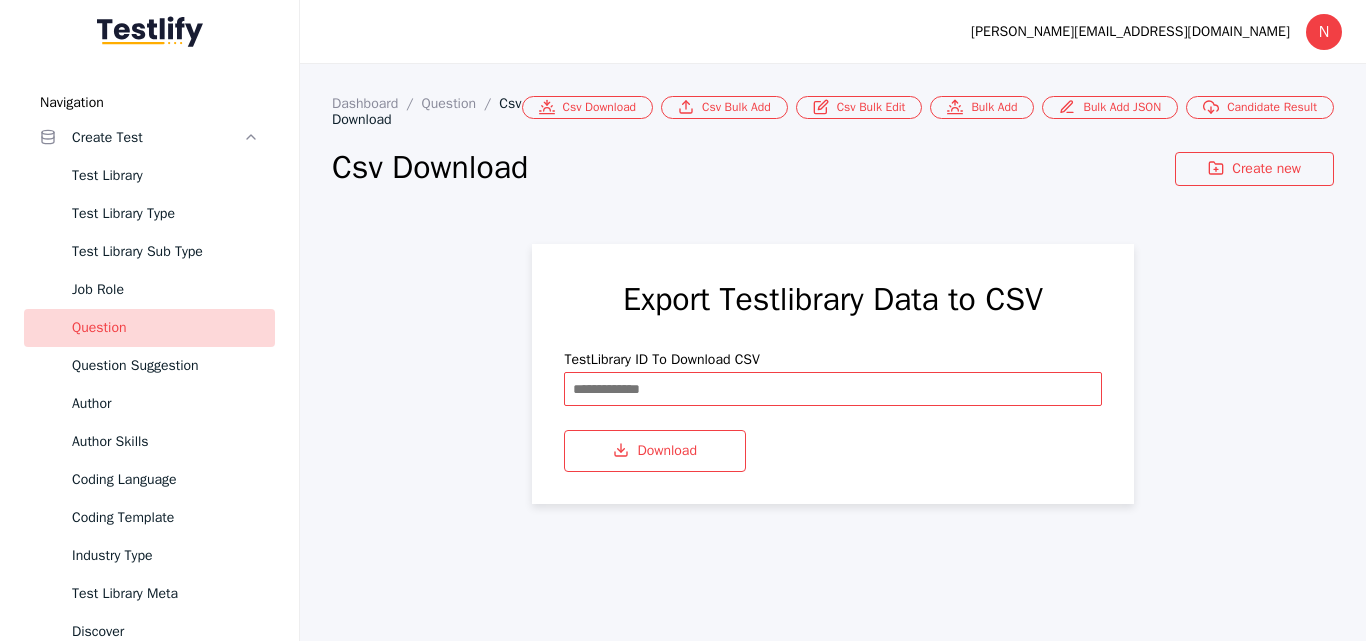 click at bounding box center [832, 389] 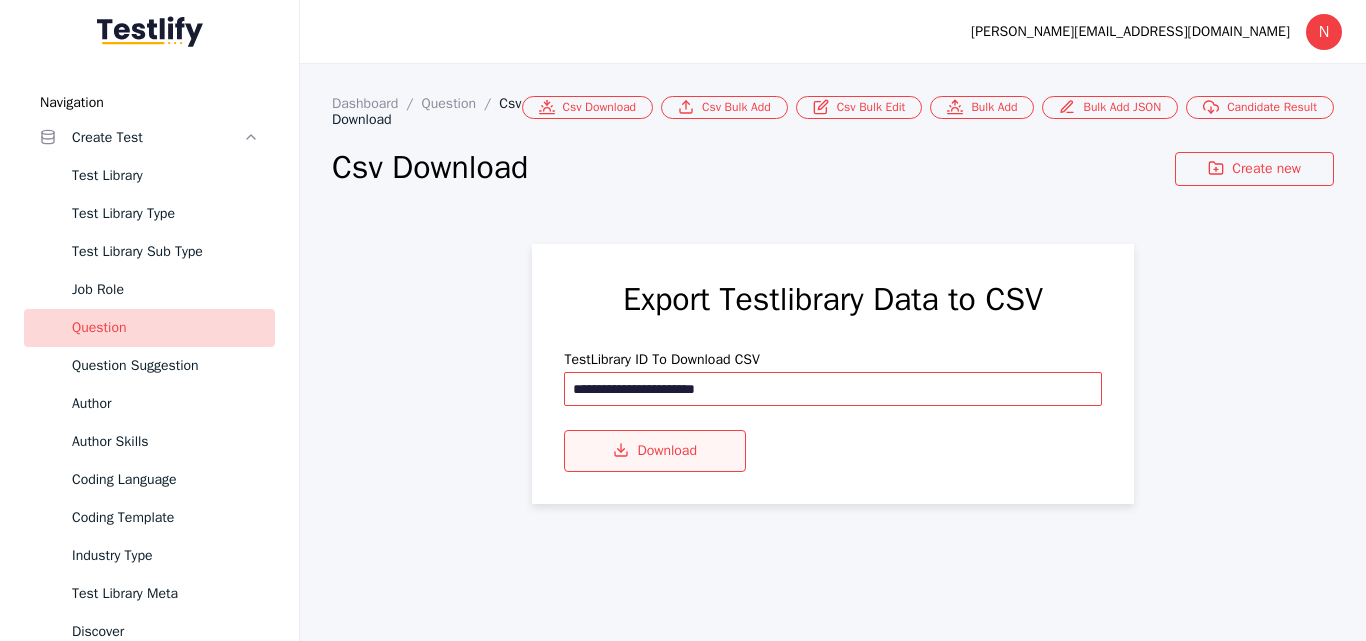 type on "**********" 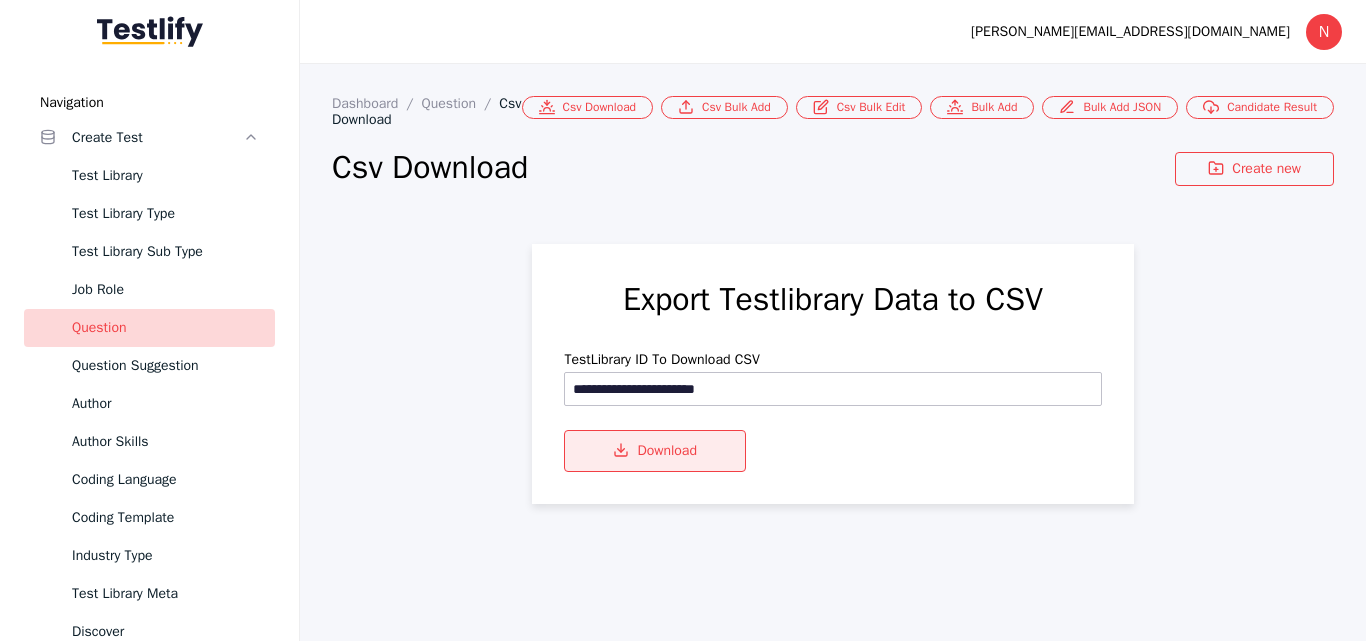 click on "Download" at bounding box center (655, 451) 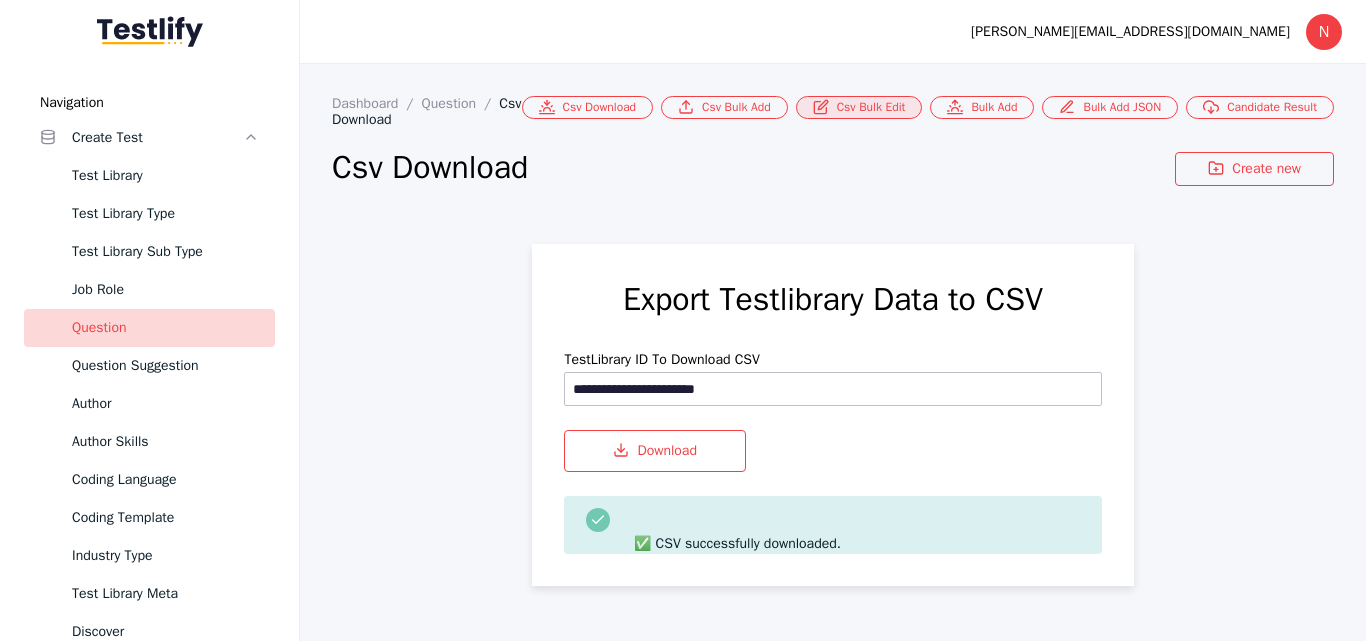 click on "Csv Bulk Edit" at bounding box center [859, 107] 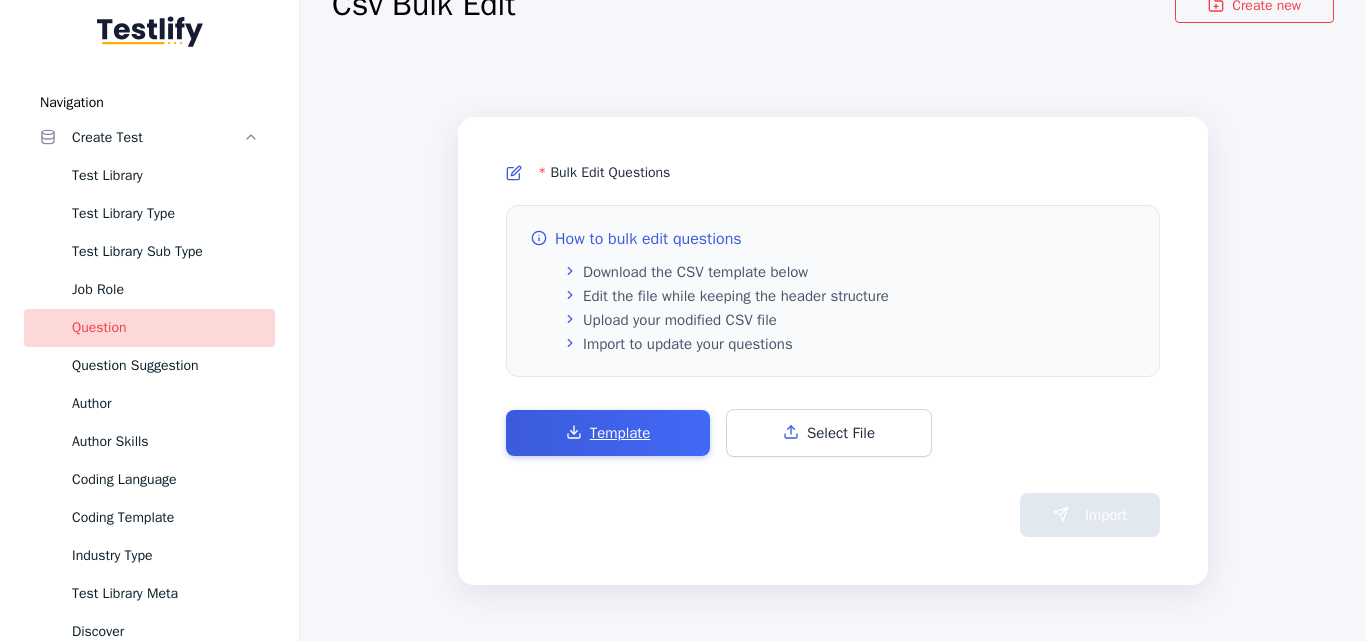 scroll, scrollTop: 189, scrollLeft: 0, axis: vertical 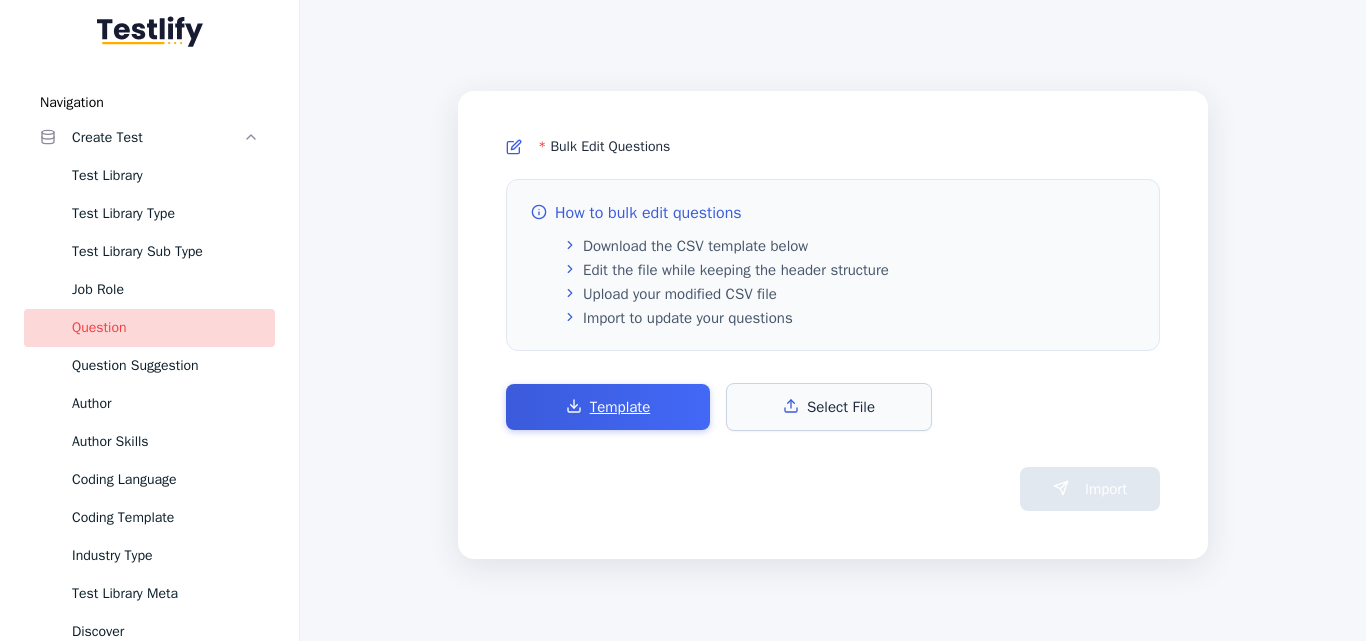 click on "Select File" at bounding box center (829, 407) 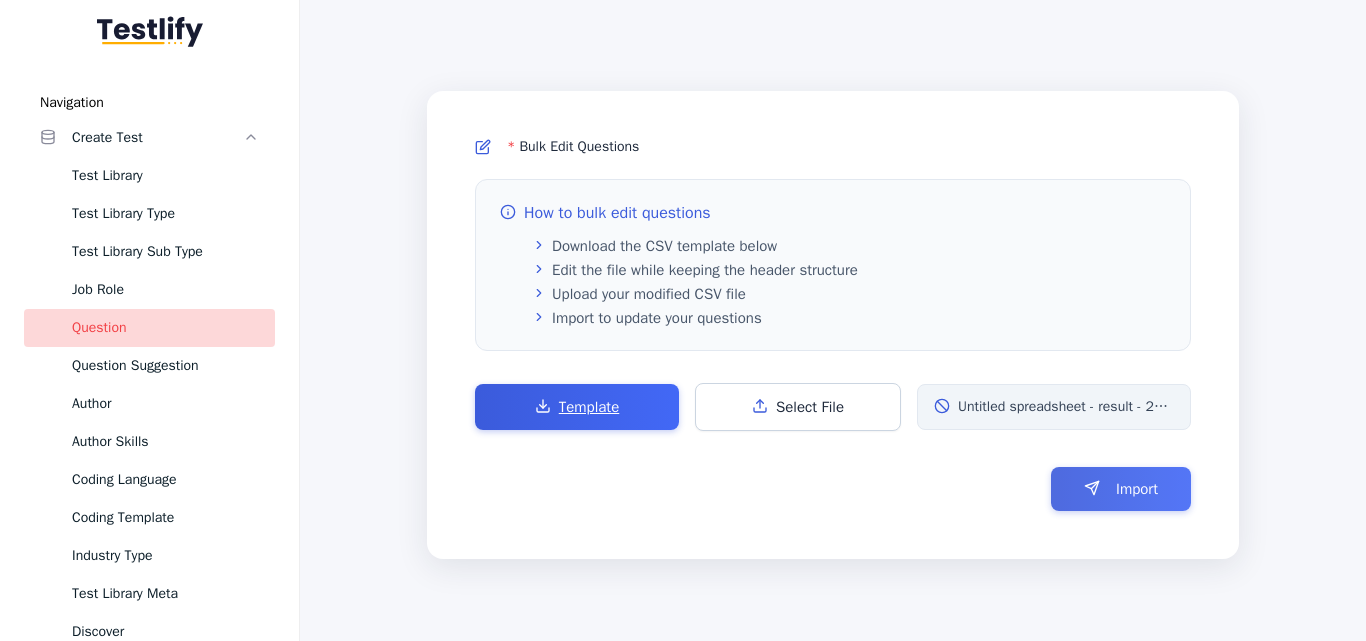 click on "Import" at bounding box center [1121, 489] 